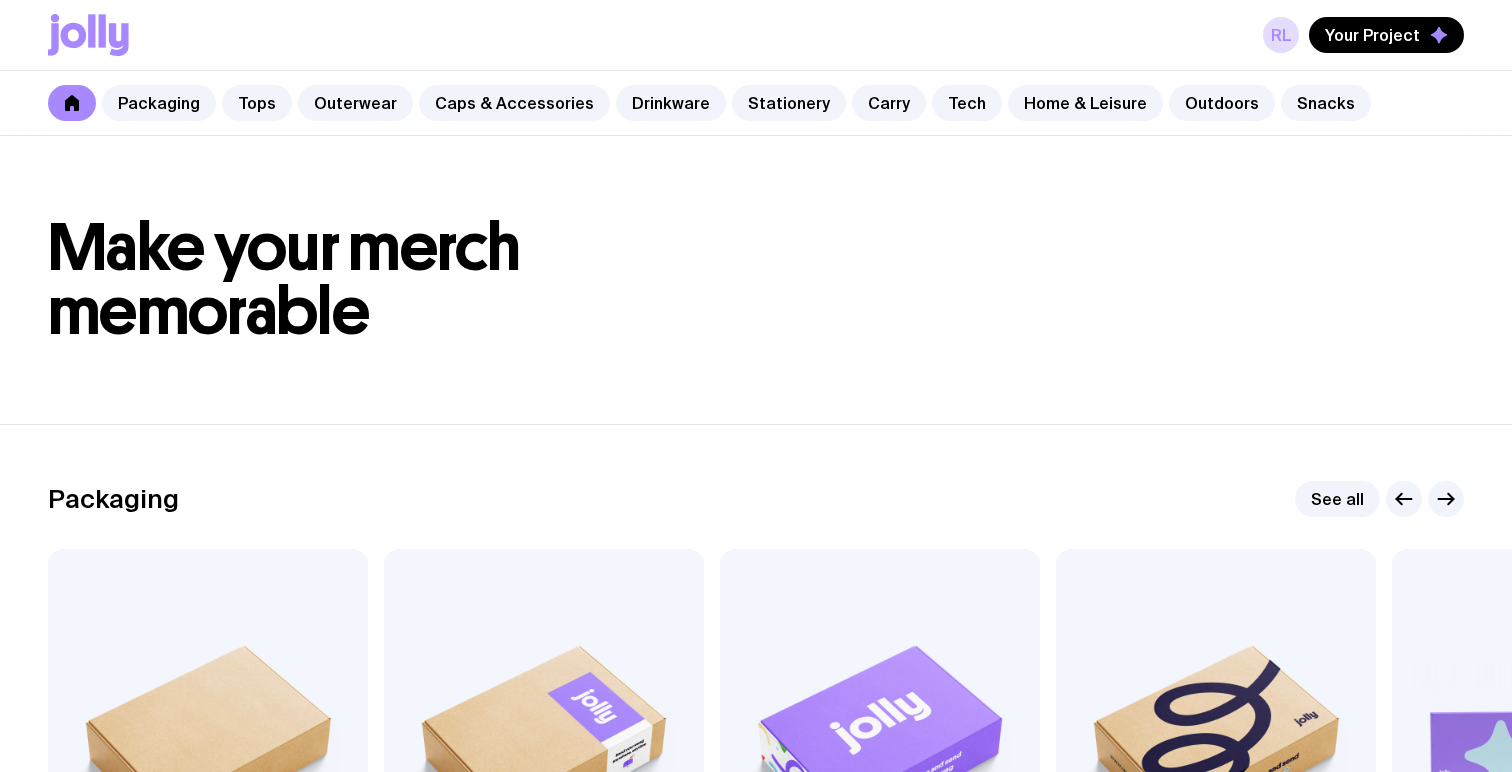 scroll, scrollTop: 0, scrollLeft: 0, axis: both 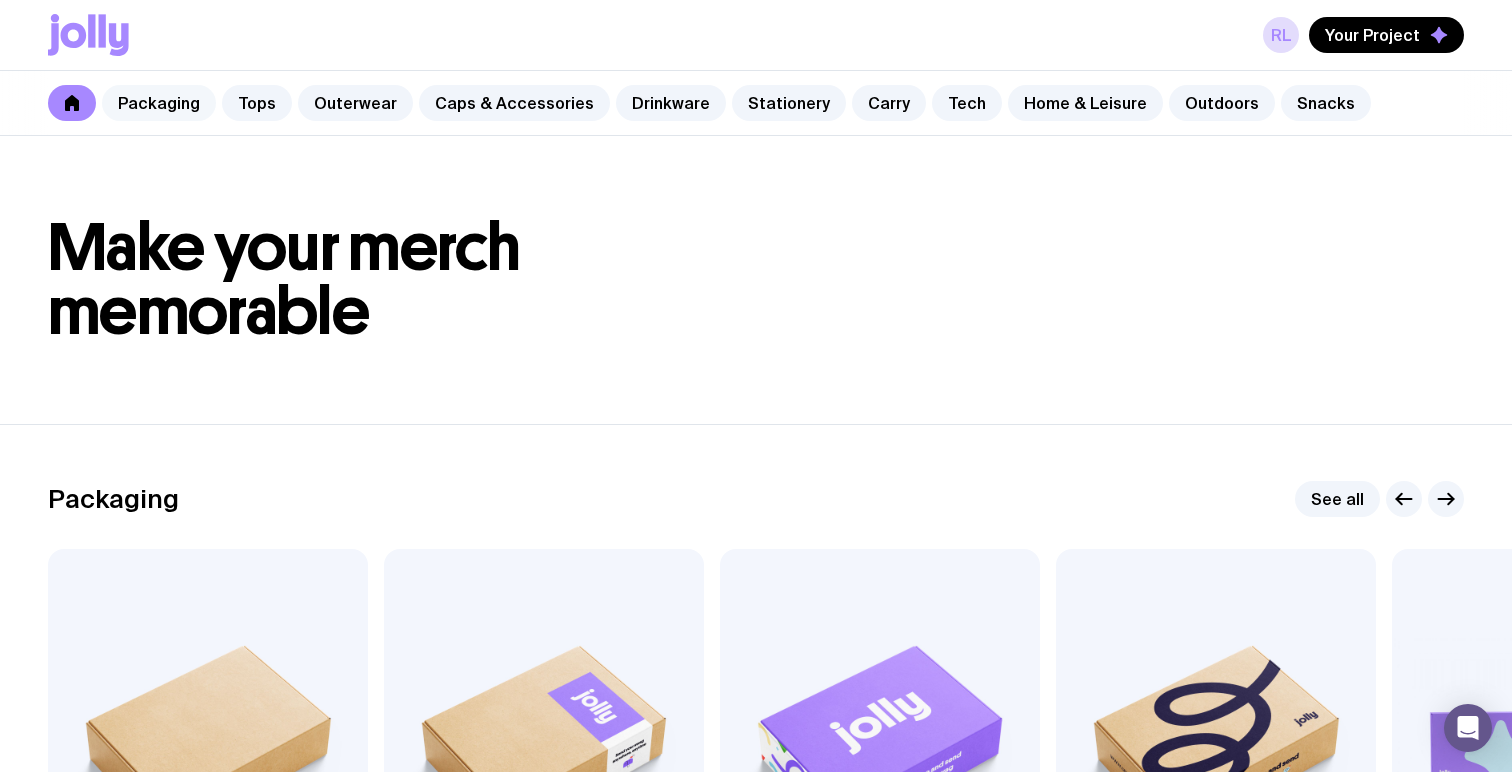 click on "Packaging" at bounding box center [159, 103] 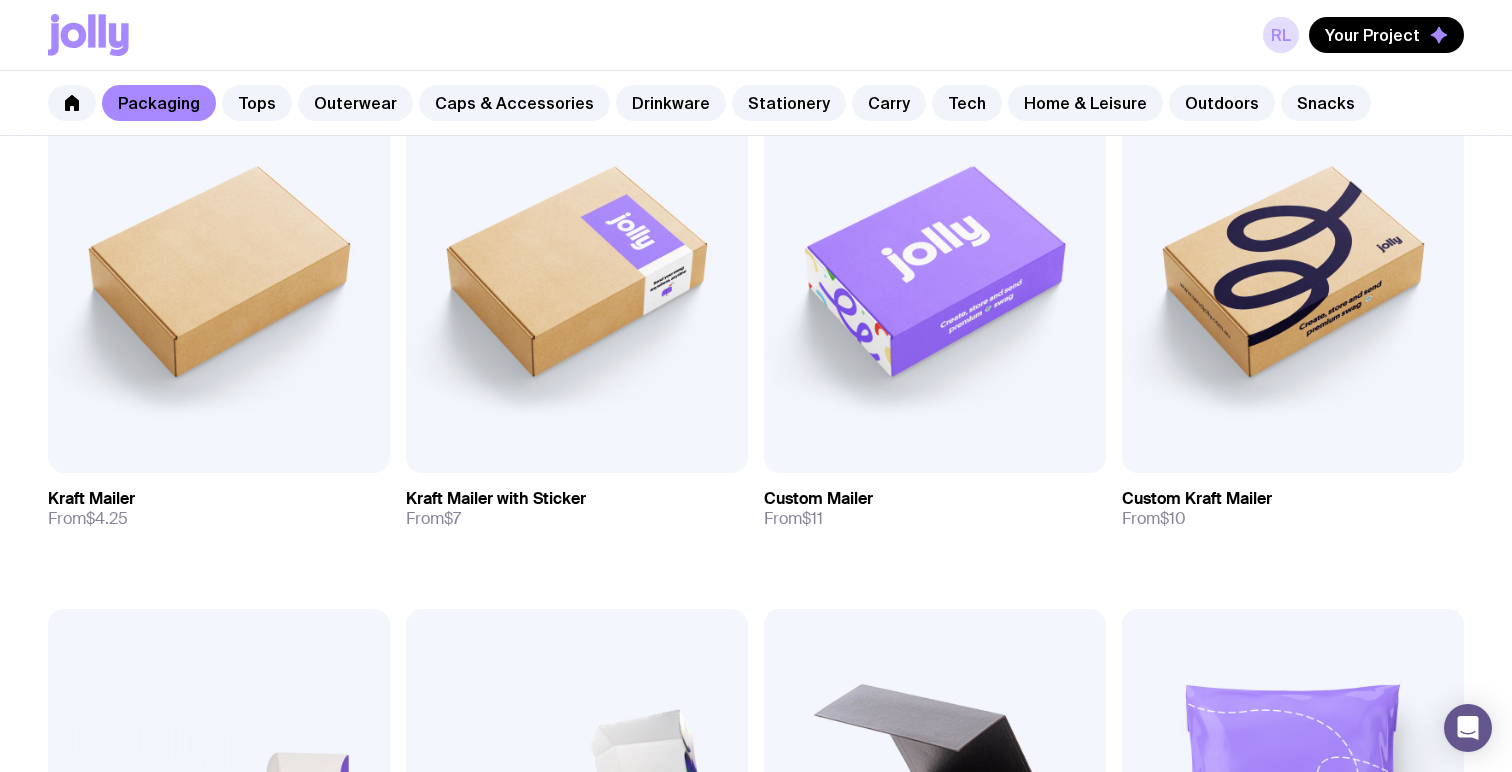 scroll, scrollTop: 457, scrollLeft: 0, axis: vertical 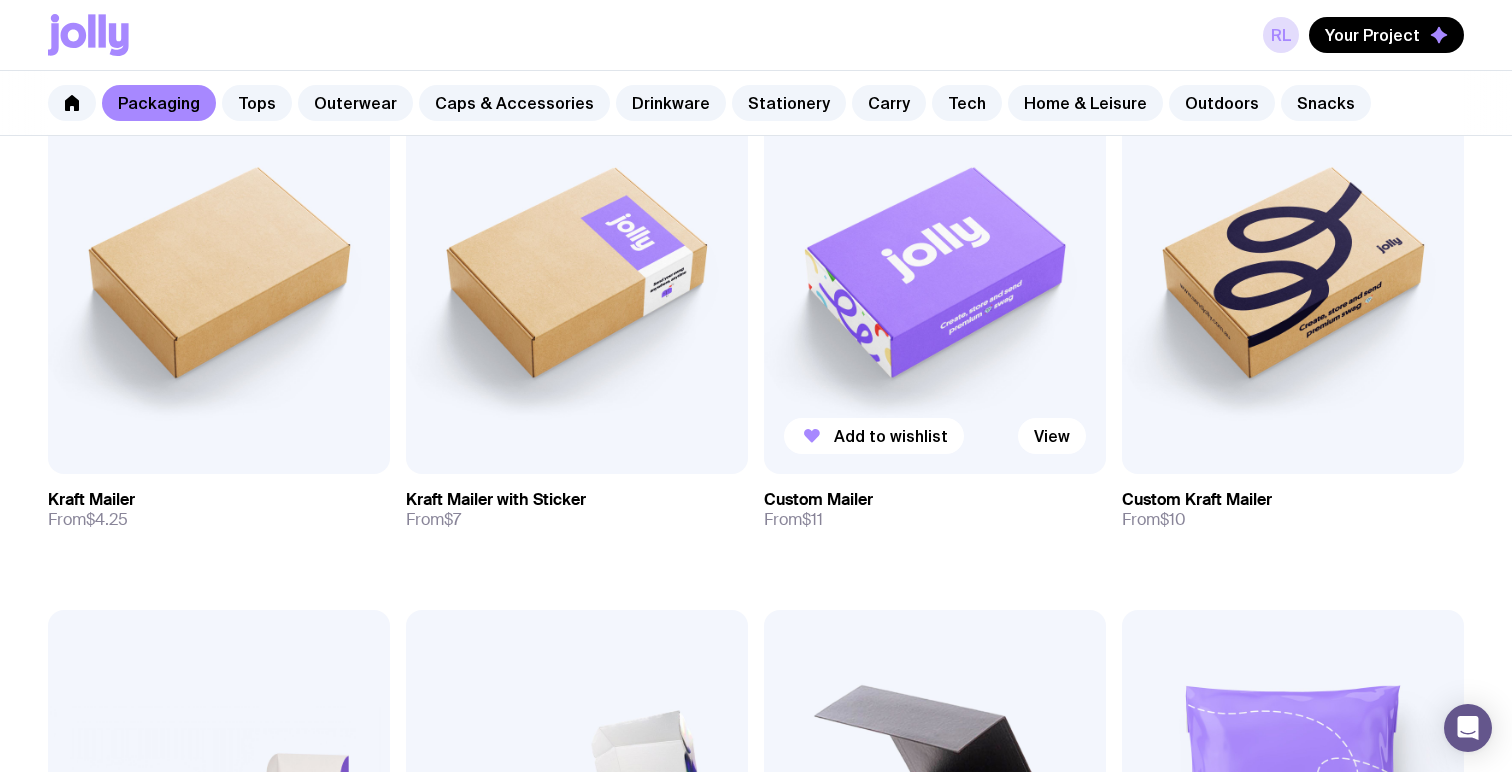 click at bounding box center [935, 269] 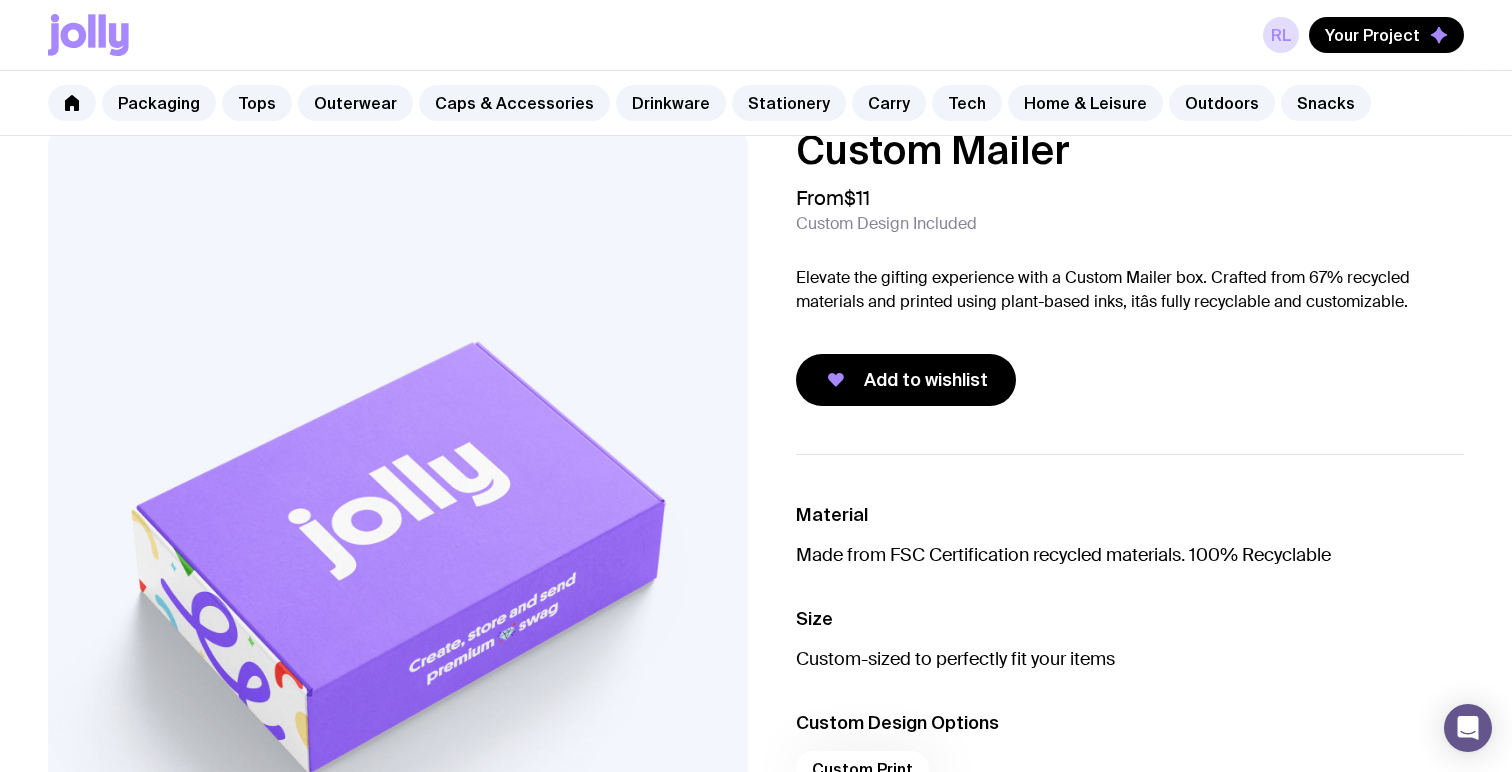 scroll, scrollTop: 0, scrollLeft: 0, axis: both 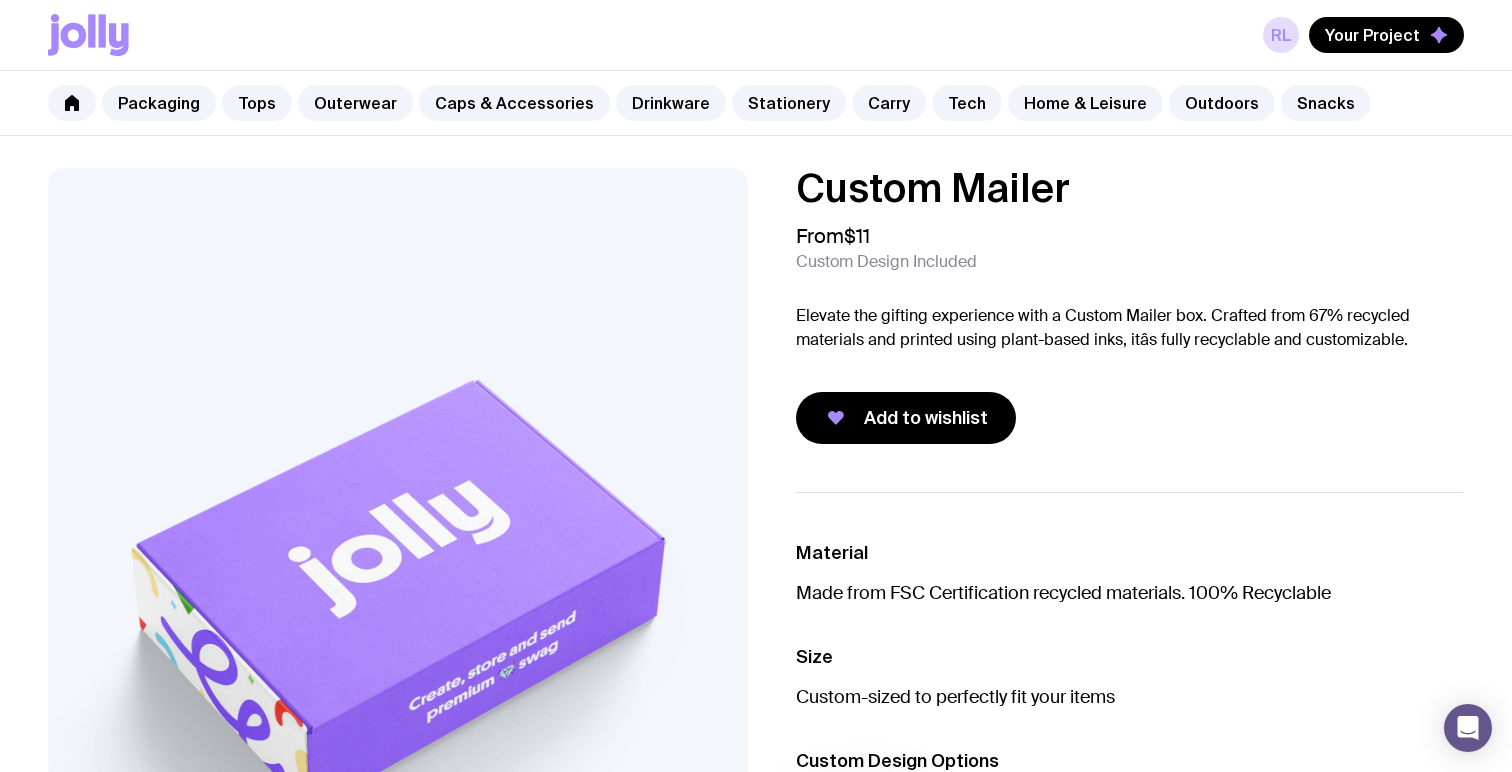 click on "RL Your Project" at bounding box center (756, 35) 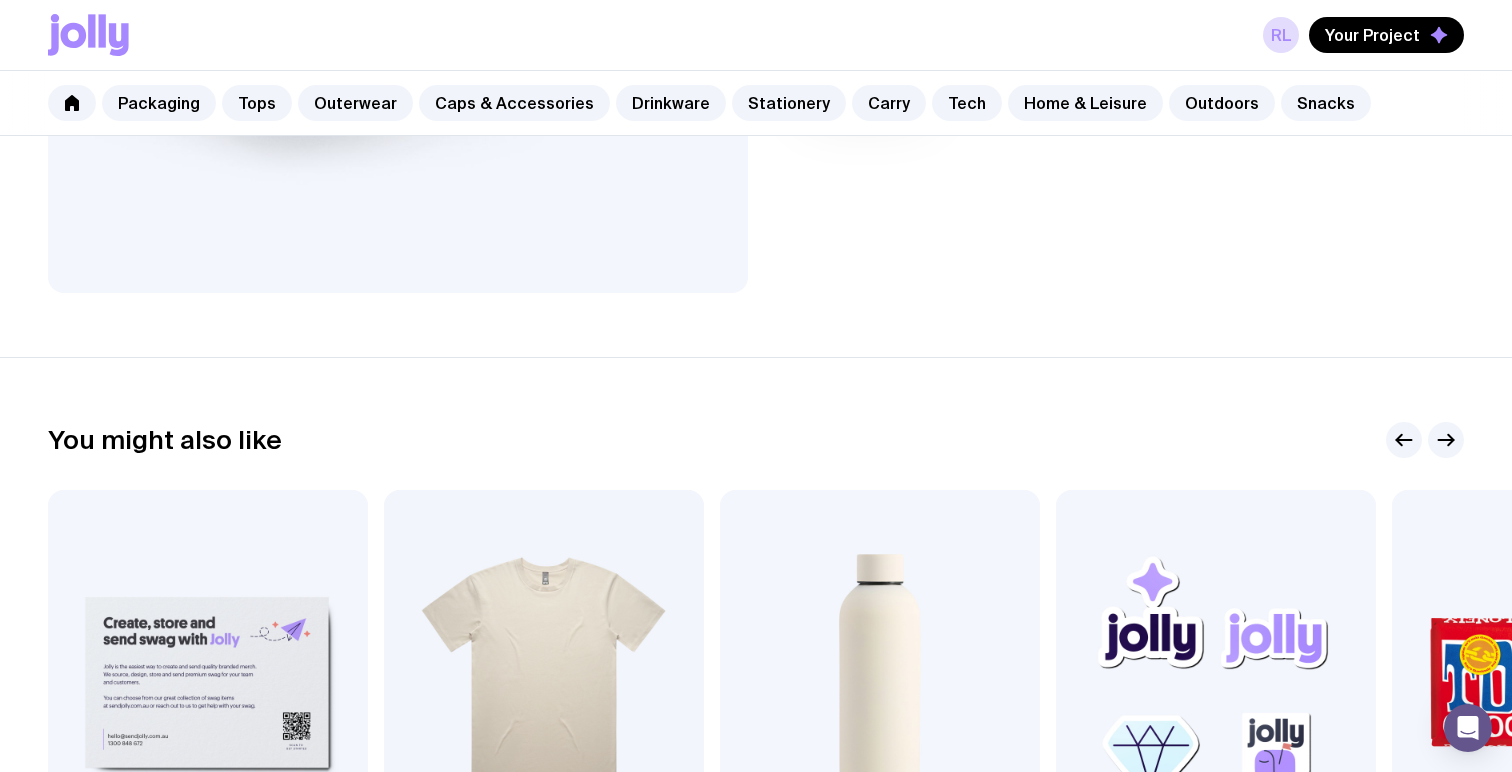 scroll, scrollTop: 703, scrollLeft: 0, axis: vertical 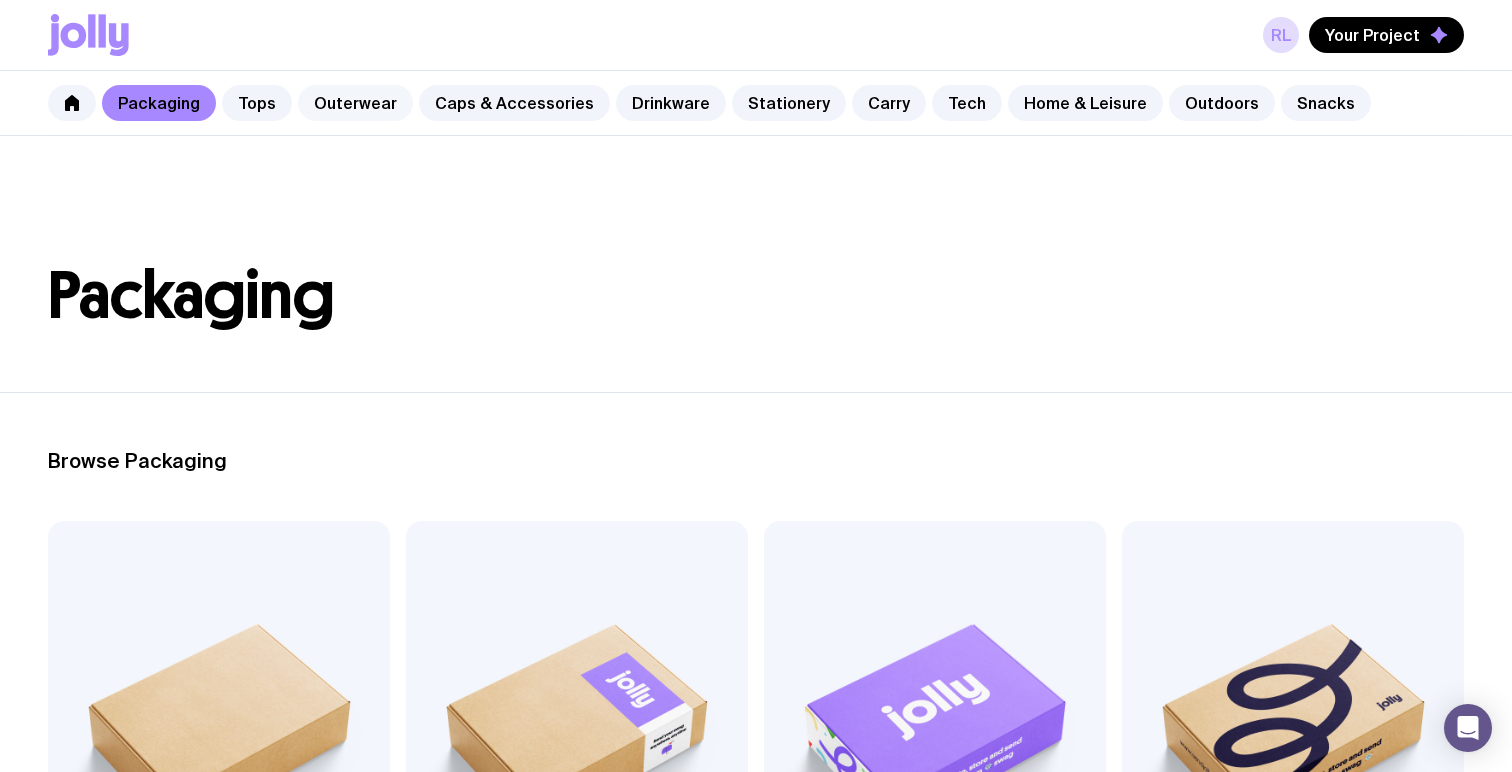 click on "Outerwear" at bounding box center [355, 103] 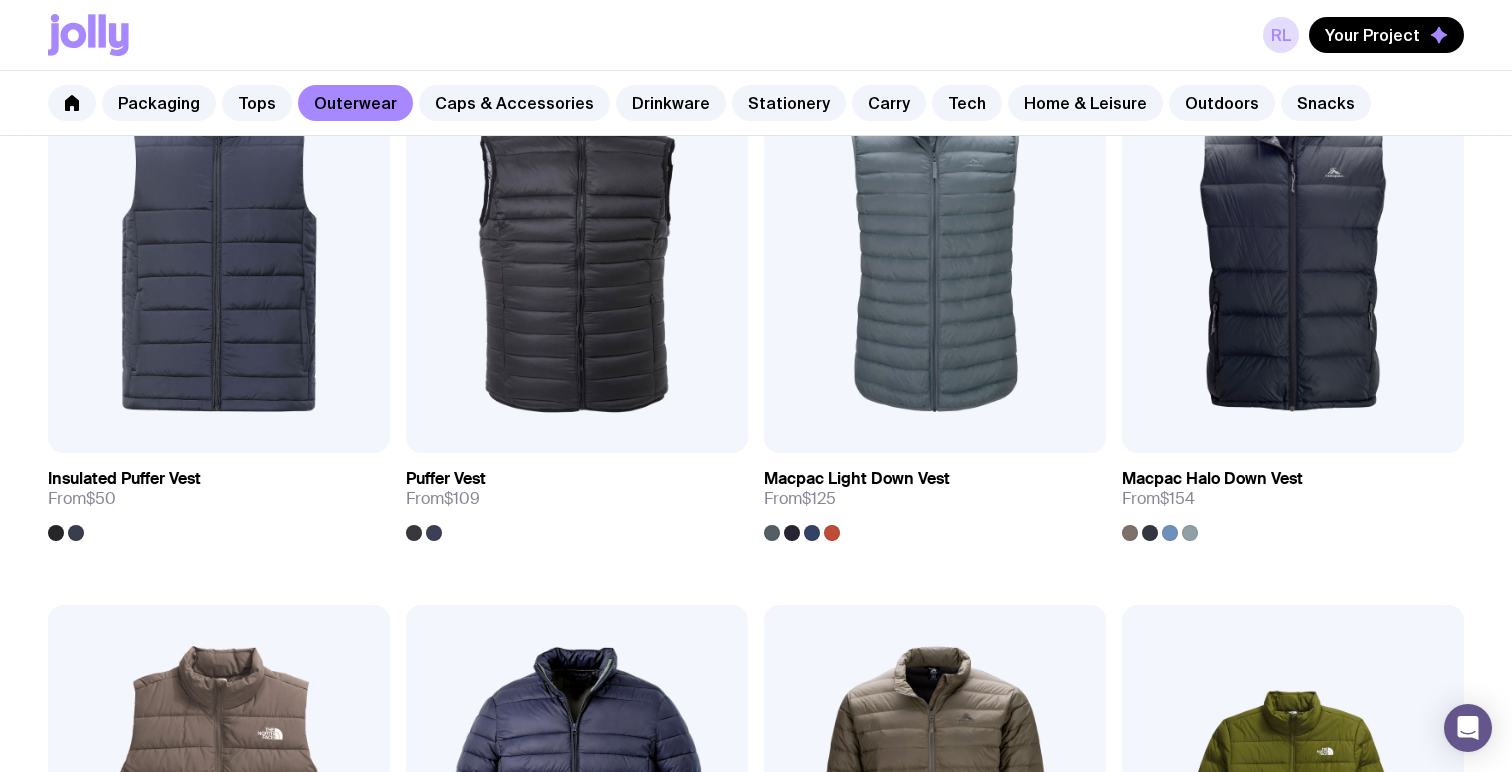 scroll, scrollTop: 1668, scrollLeft: 0, axis: vertical 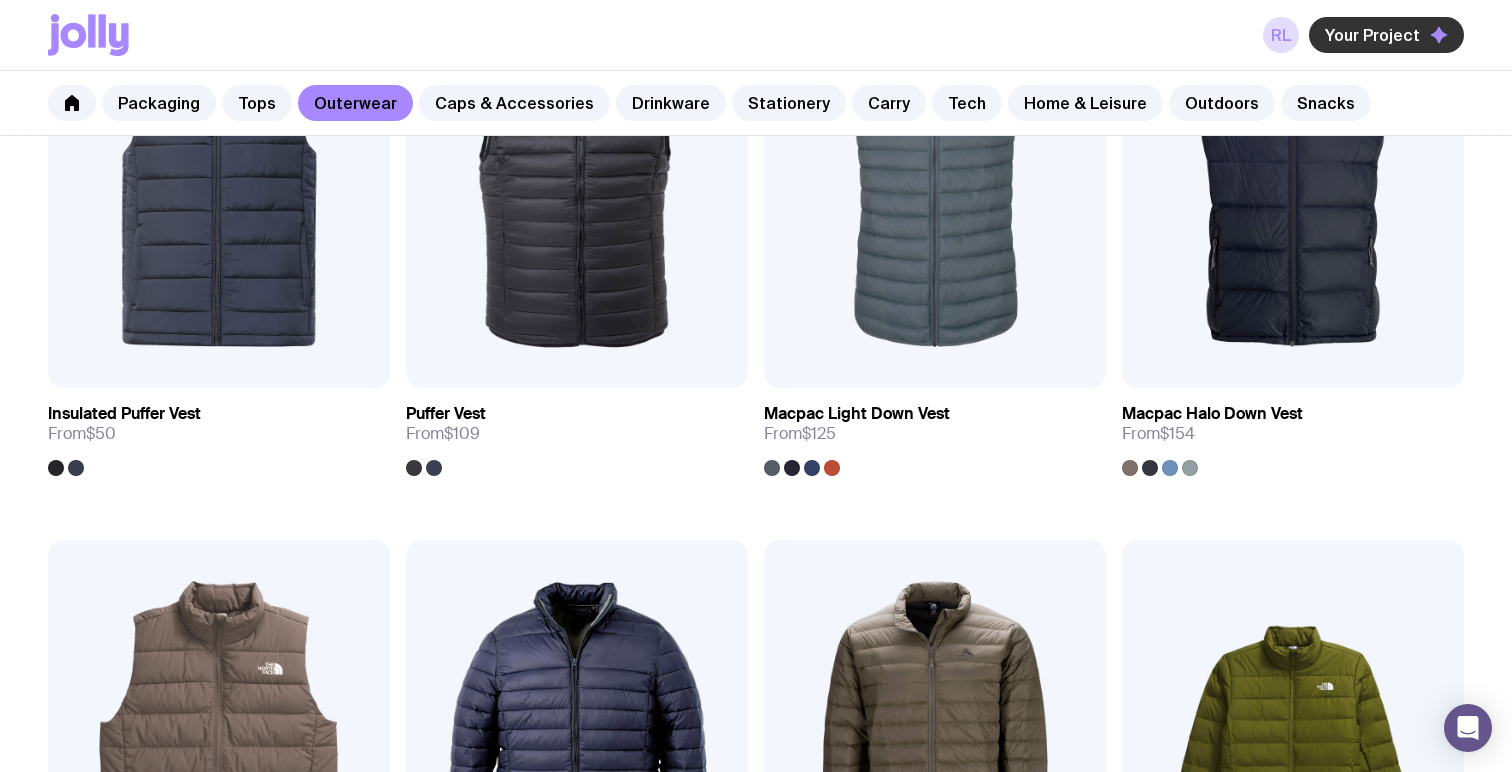 click on "Your Project" at bounding box center (1372, 35) 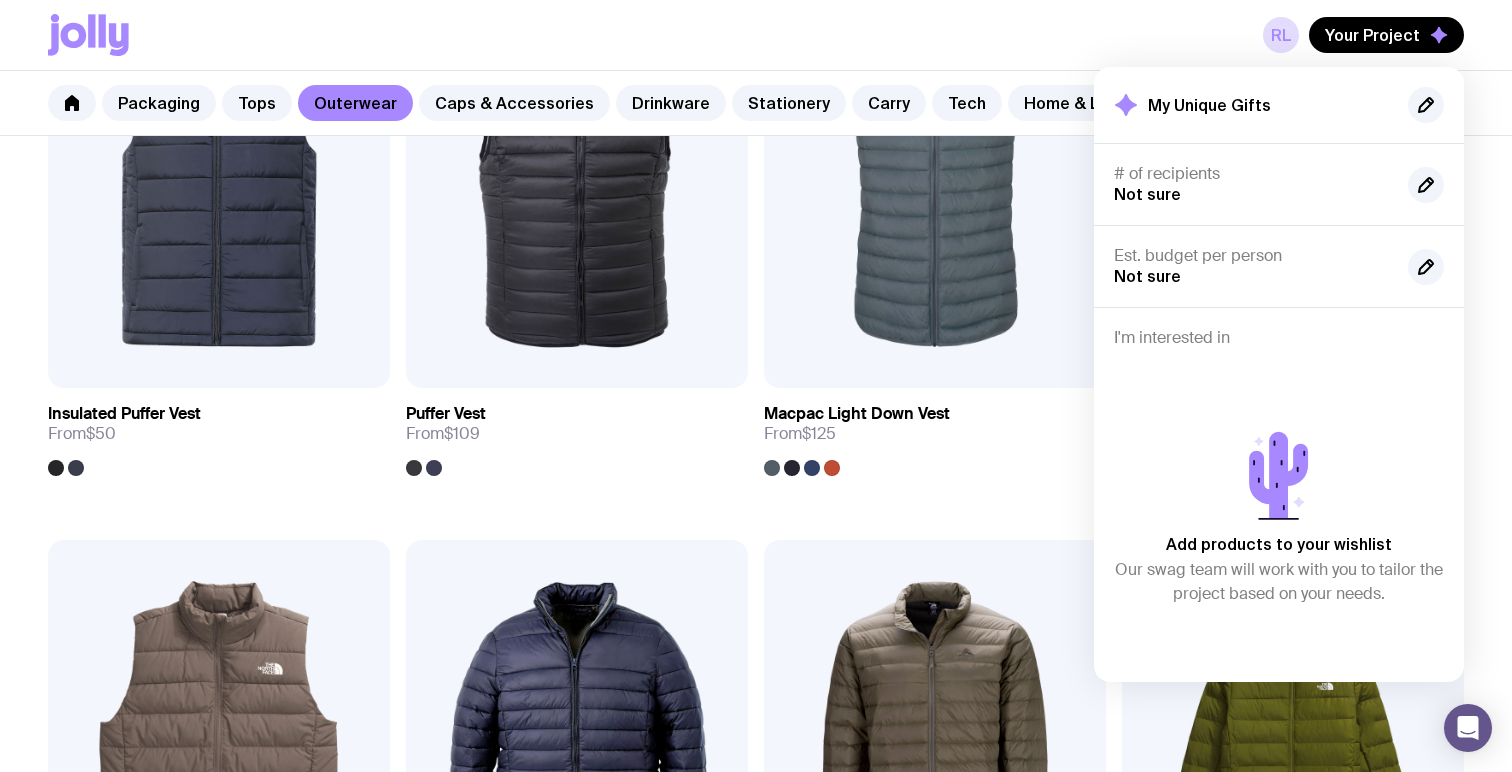 click on "RL Your Project My Unique Gifts # of recipients Not sure Est. budget per person Not sure I'm interested in Add products to your wishlist Our swag team will work with you to tailor the project based on your needs." at bounding box center [756, 35] 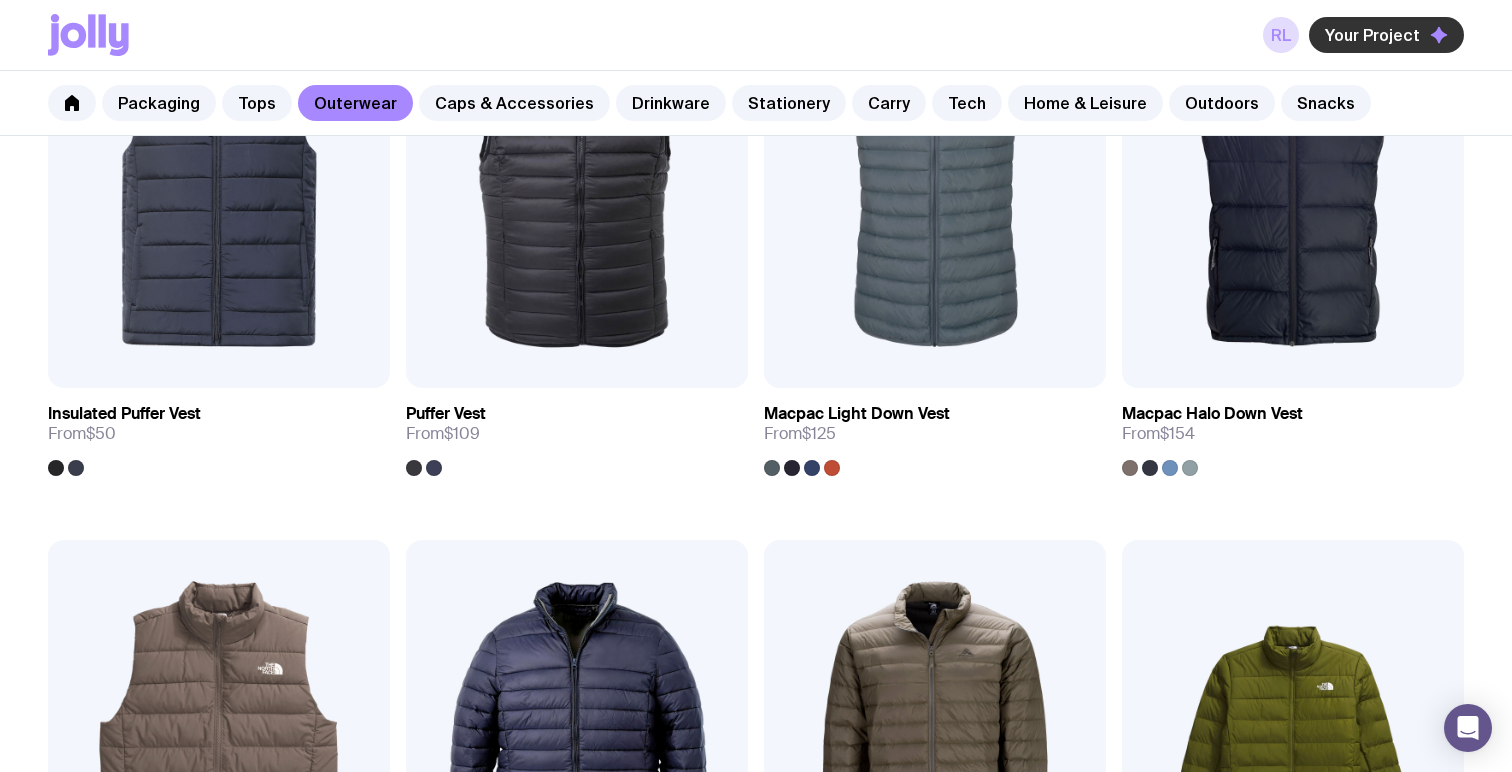 click on "Your Project" at bounding box center (1386, 35) 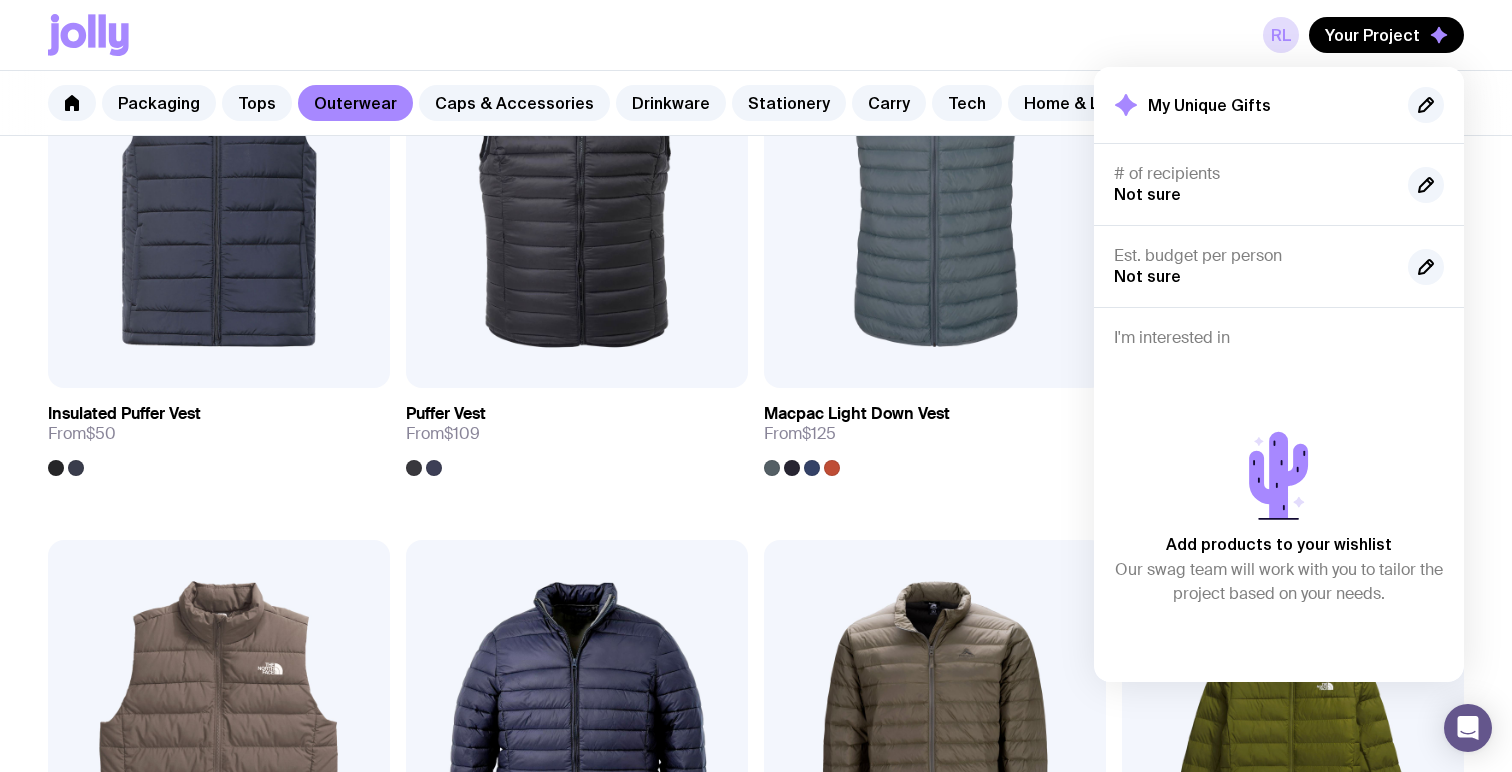 click on "RL Your Project My Unique Gifts # of recipients Not sure Est. budget per person Not sure I'm interested in Add products to your wishlist Our swag team will work with you to tailor the project based on your needs." at bounding box center (756, 35) 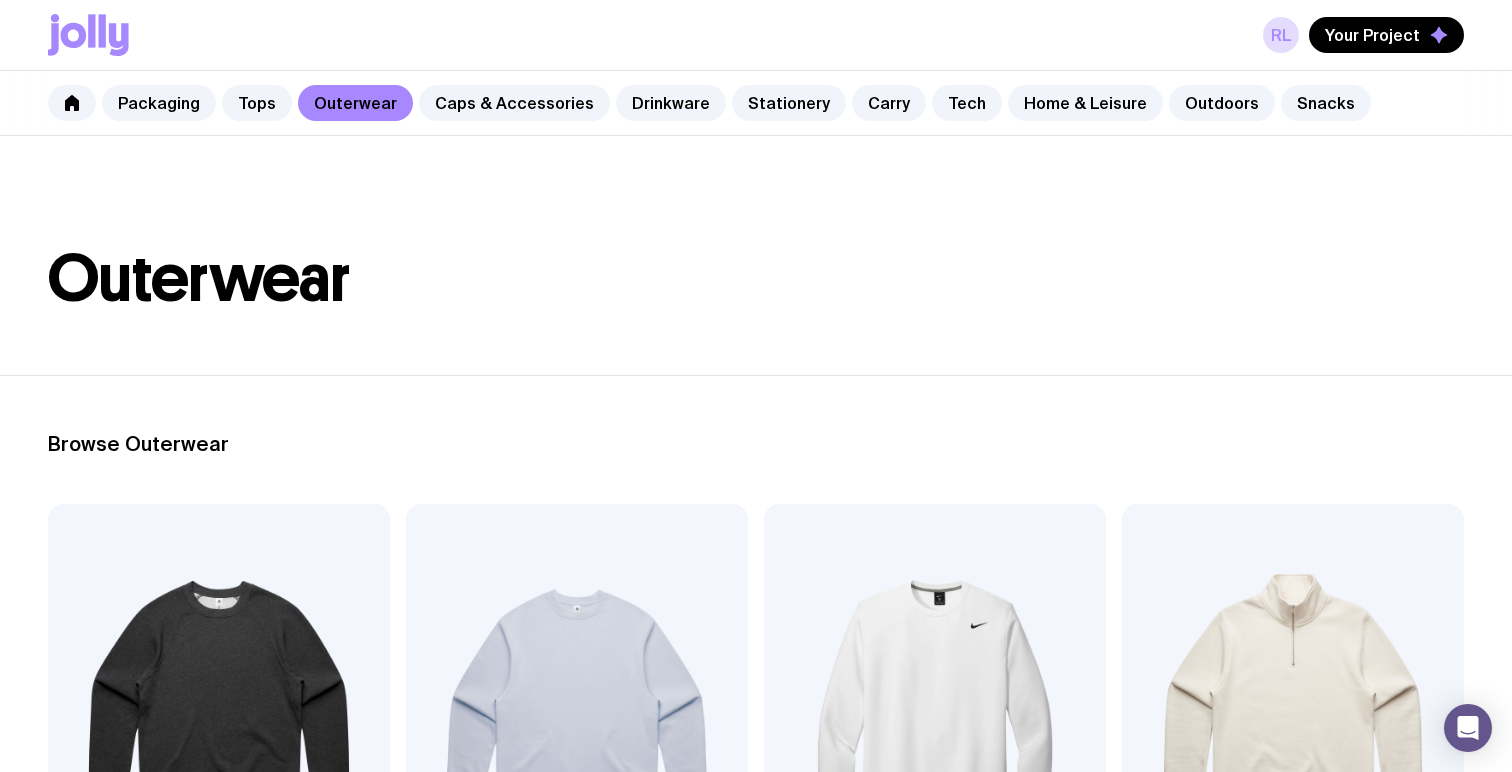 scroll, scrollTop: 0, scrollLeft: 0, axis: both 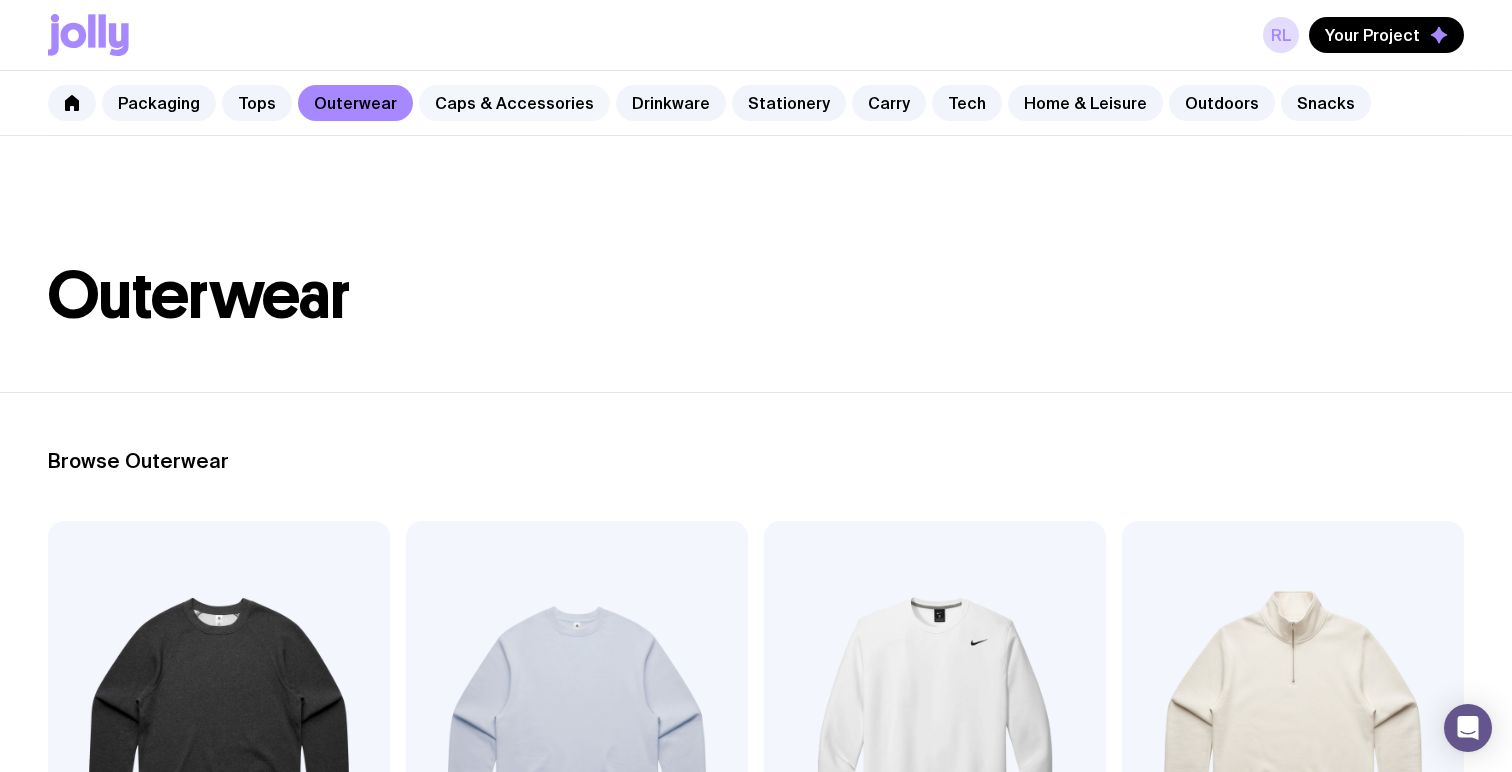 click on "Caps & Accessories" at bounding box center [514, 103] 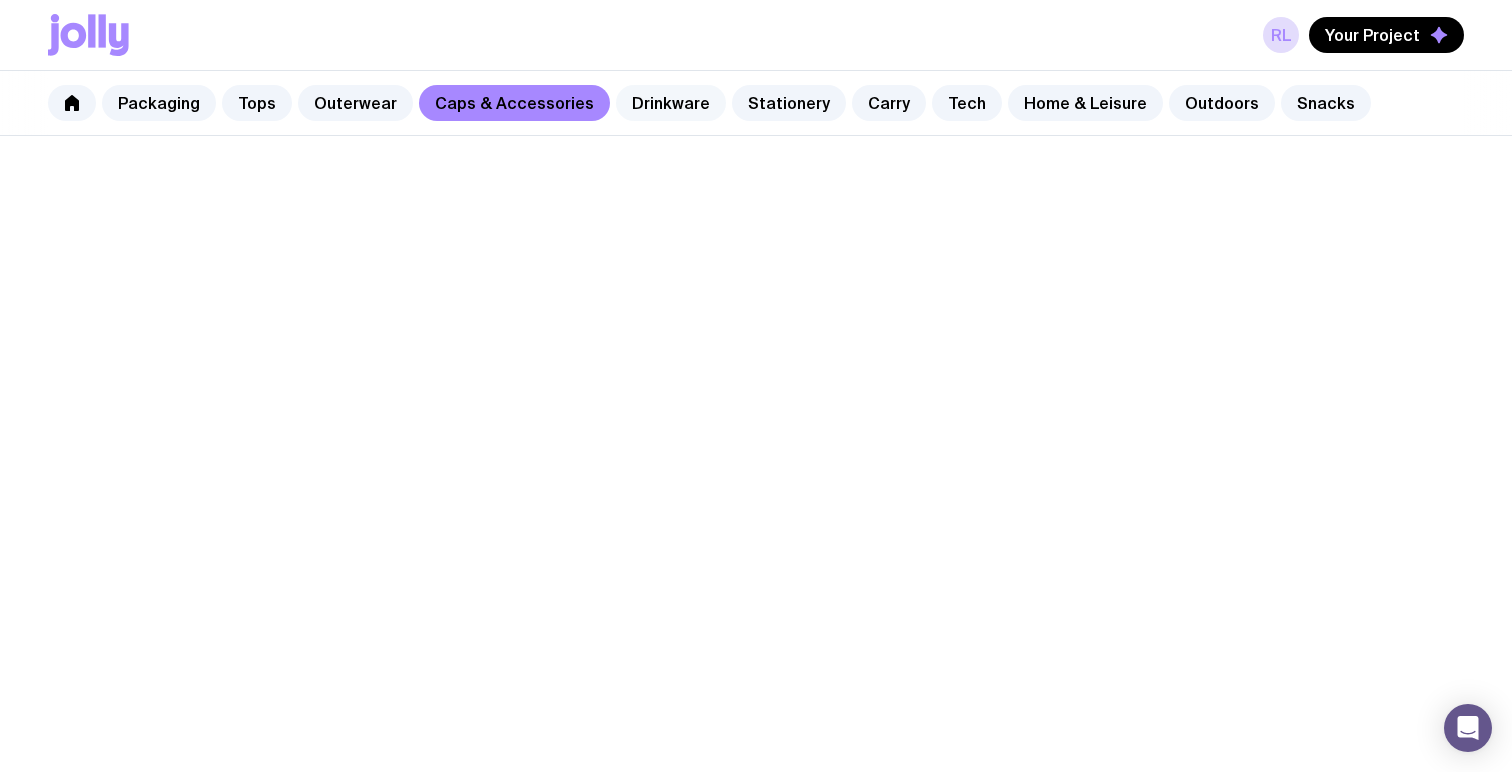 click on "Drinkware" at bounding box center [671, 103] 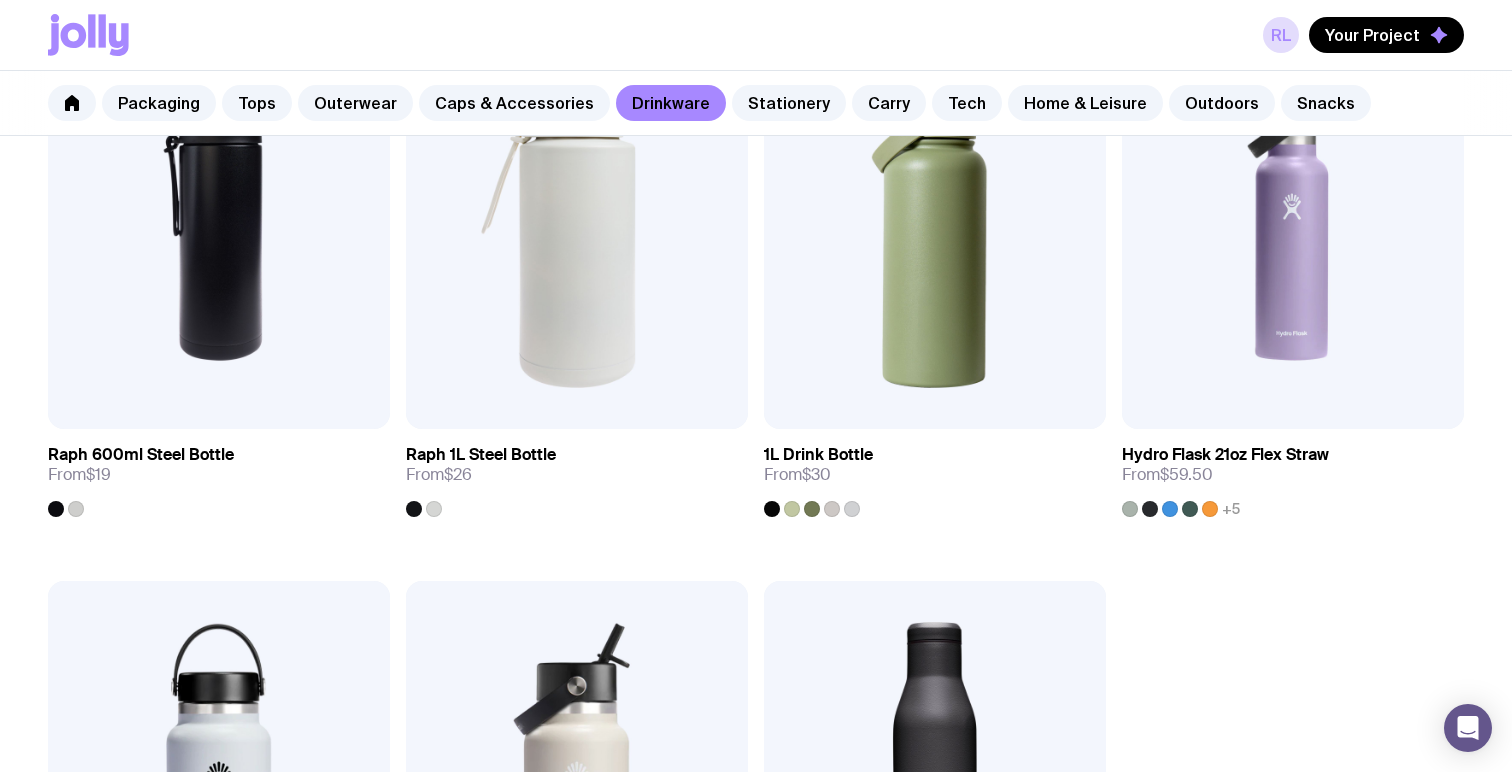 scroll, scrollTop: 2509, scrollLeft: 0, axis: vertical 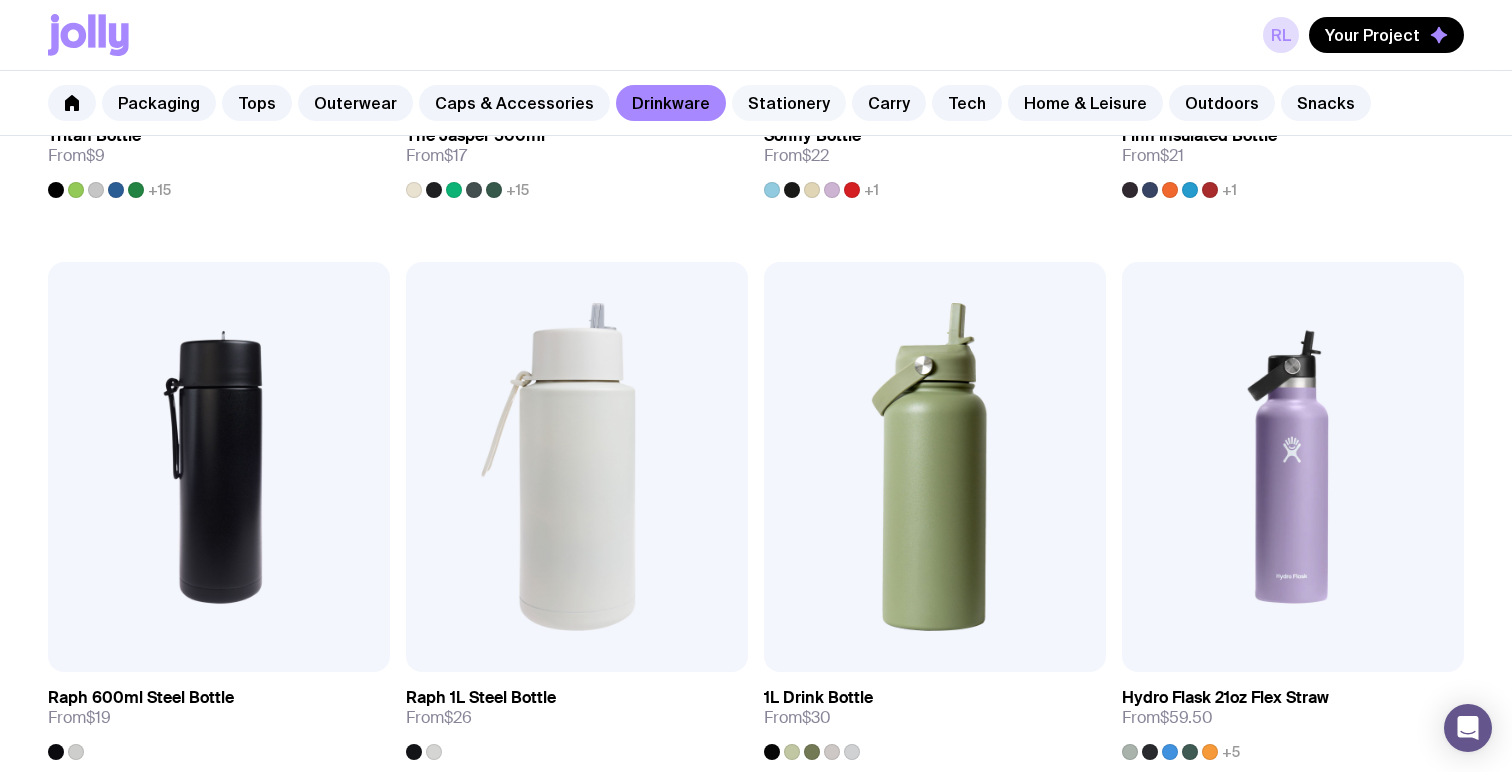 click on "Stationery" at bounding box center (789, 103) 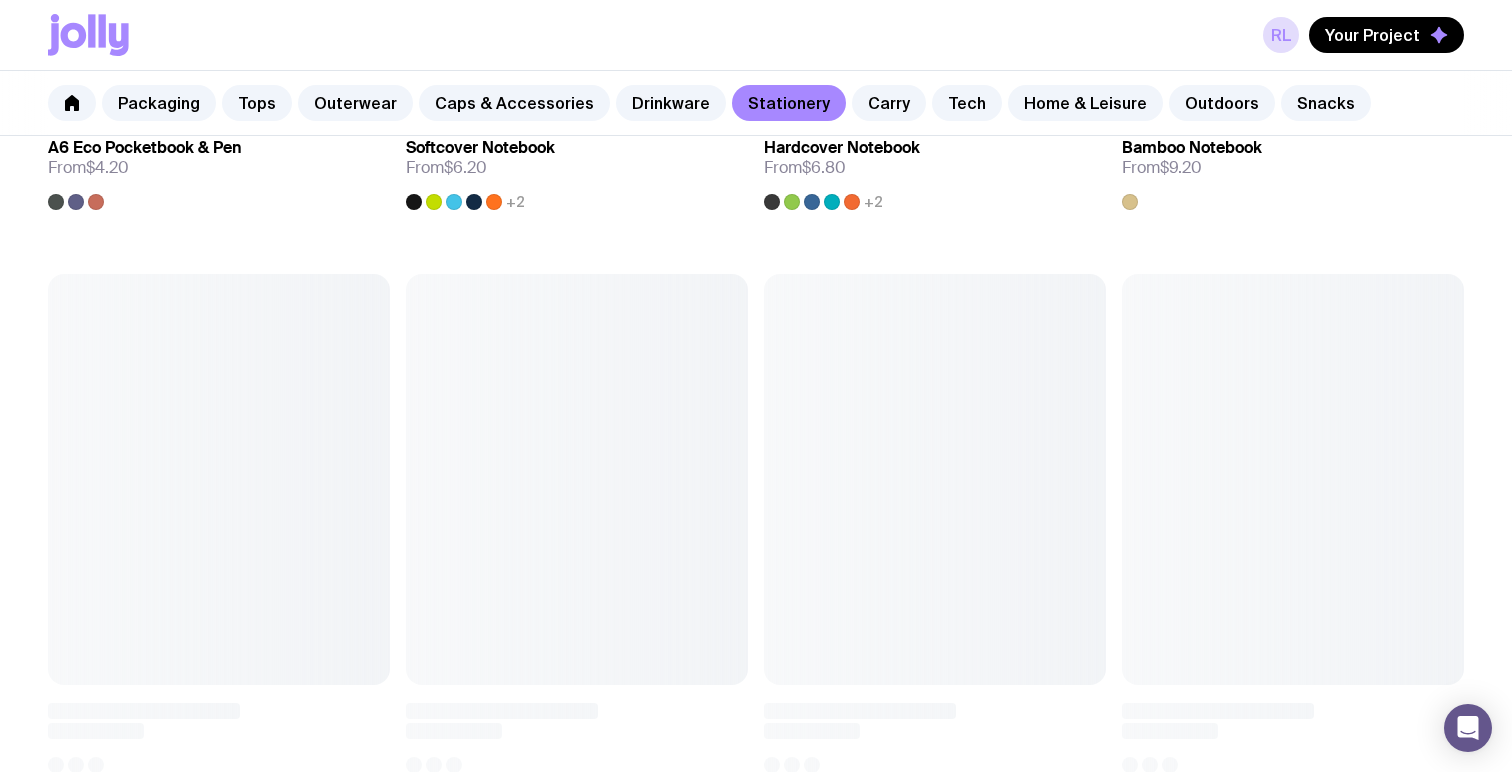 scroll, scrollTop: 1945, scrollLeft: 0, axis: vertical 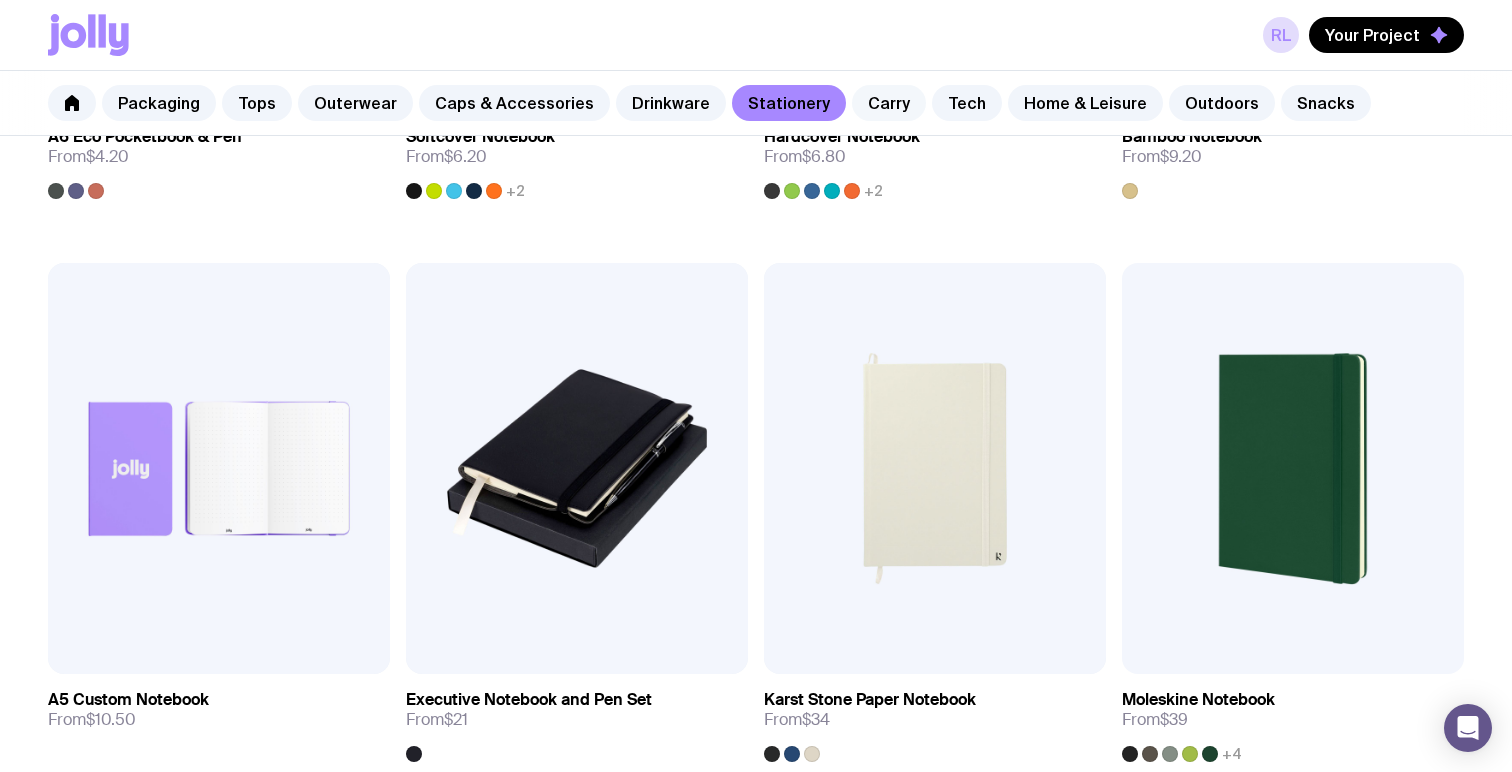 click on "Carry" at bounding box center (889, 103) 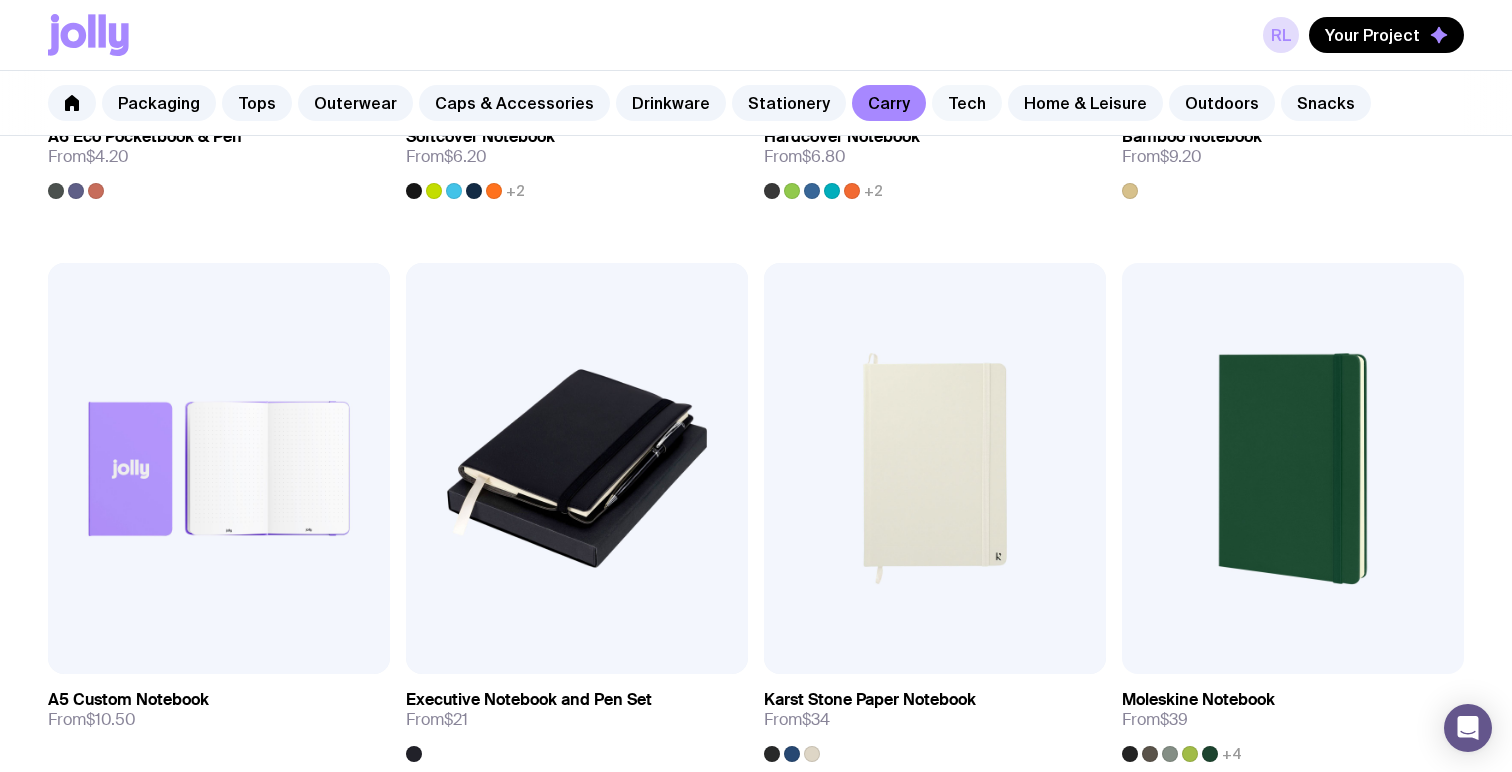scroll, scrollTop: 0, scrollLeft: 0, axis: both 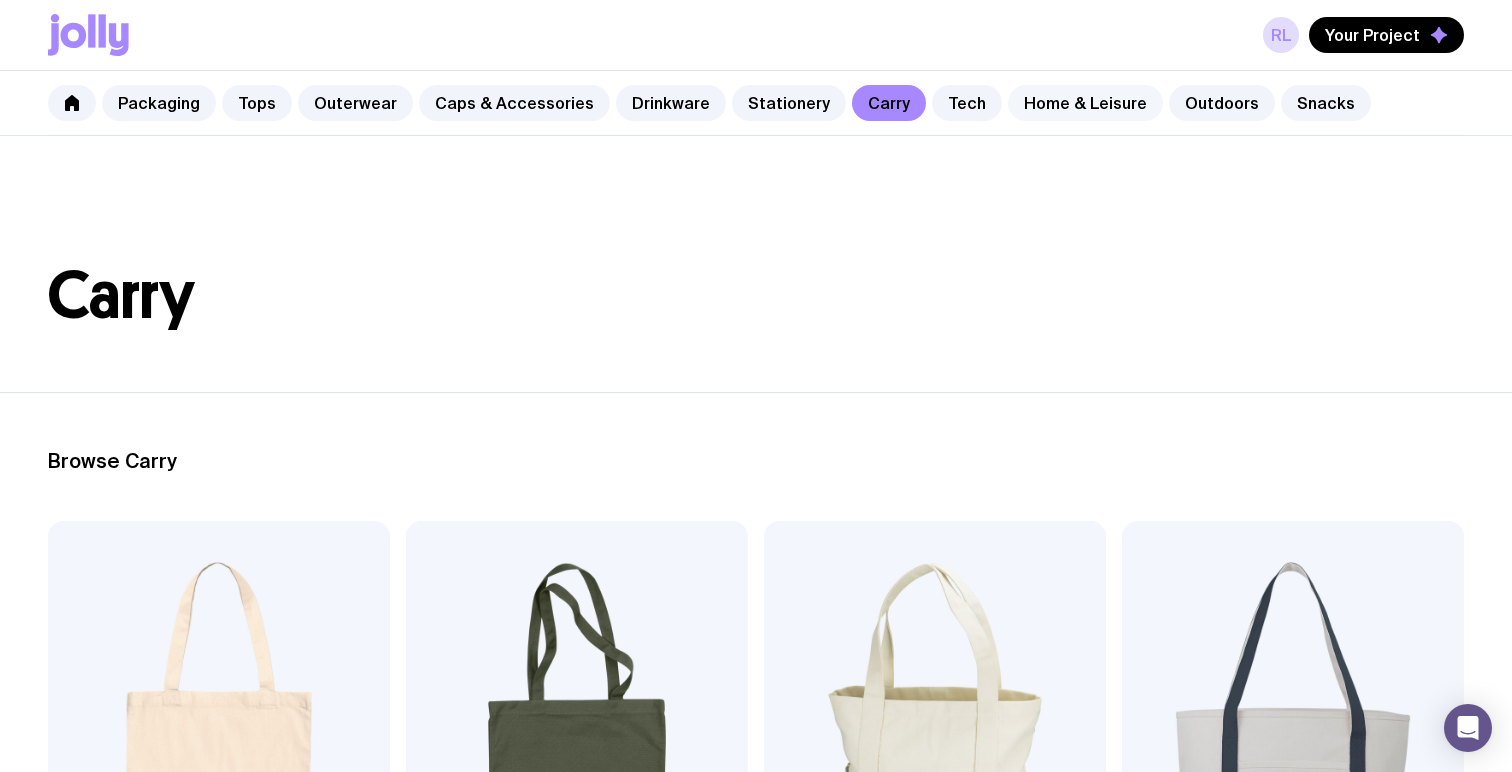 click on "Home & Leisure" at bounding box center (1085, 103) 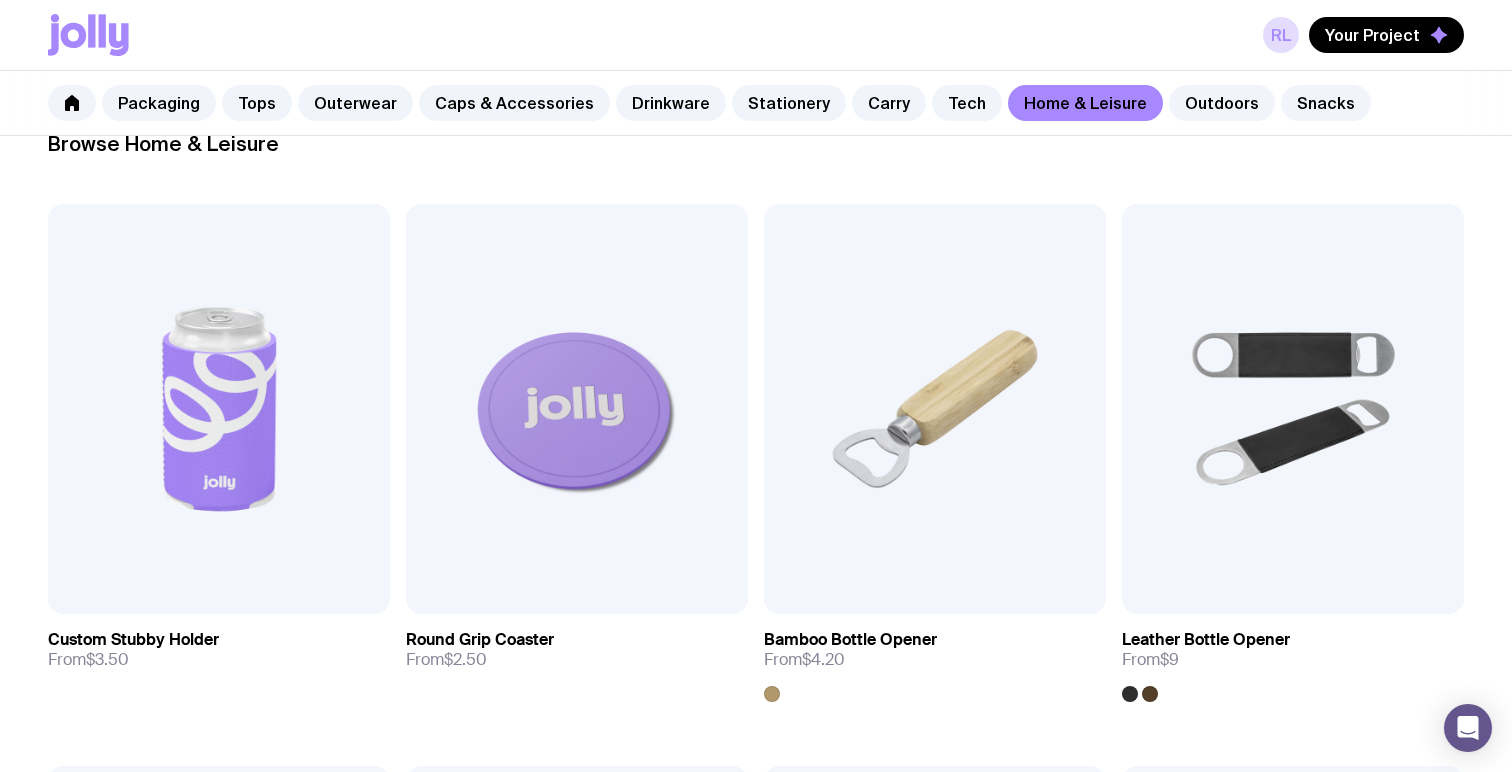 scroll, scrollTop: 0, scrollLeft: 0, axis: both 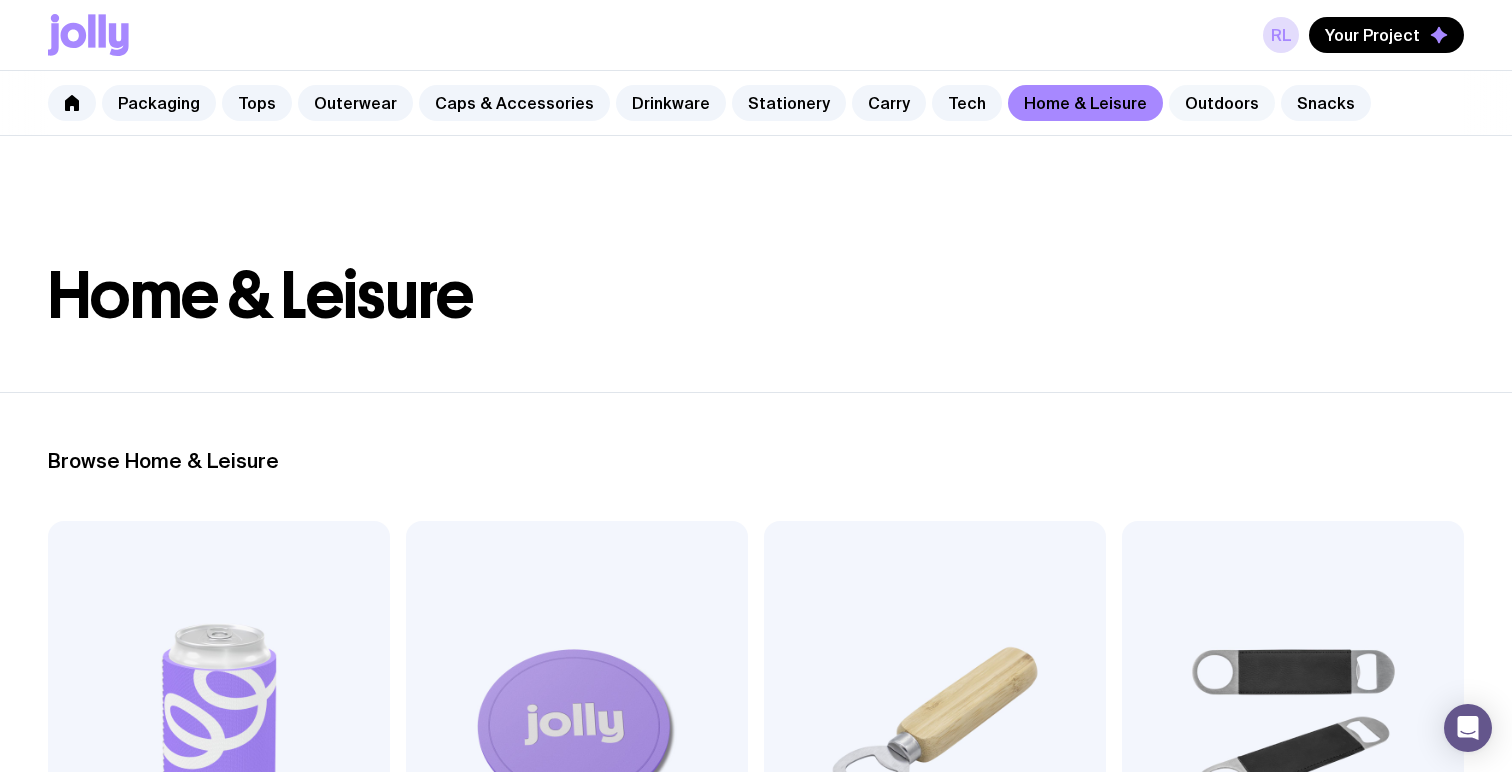 click on "Outdoors" at bounding box center (1222, 103) 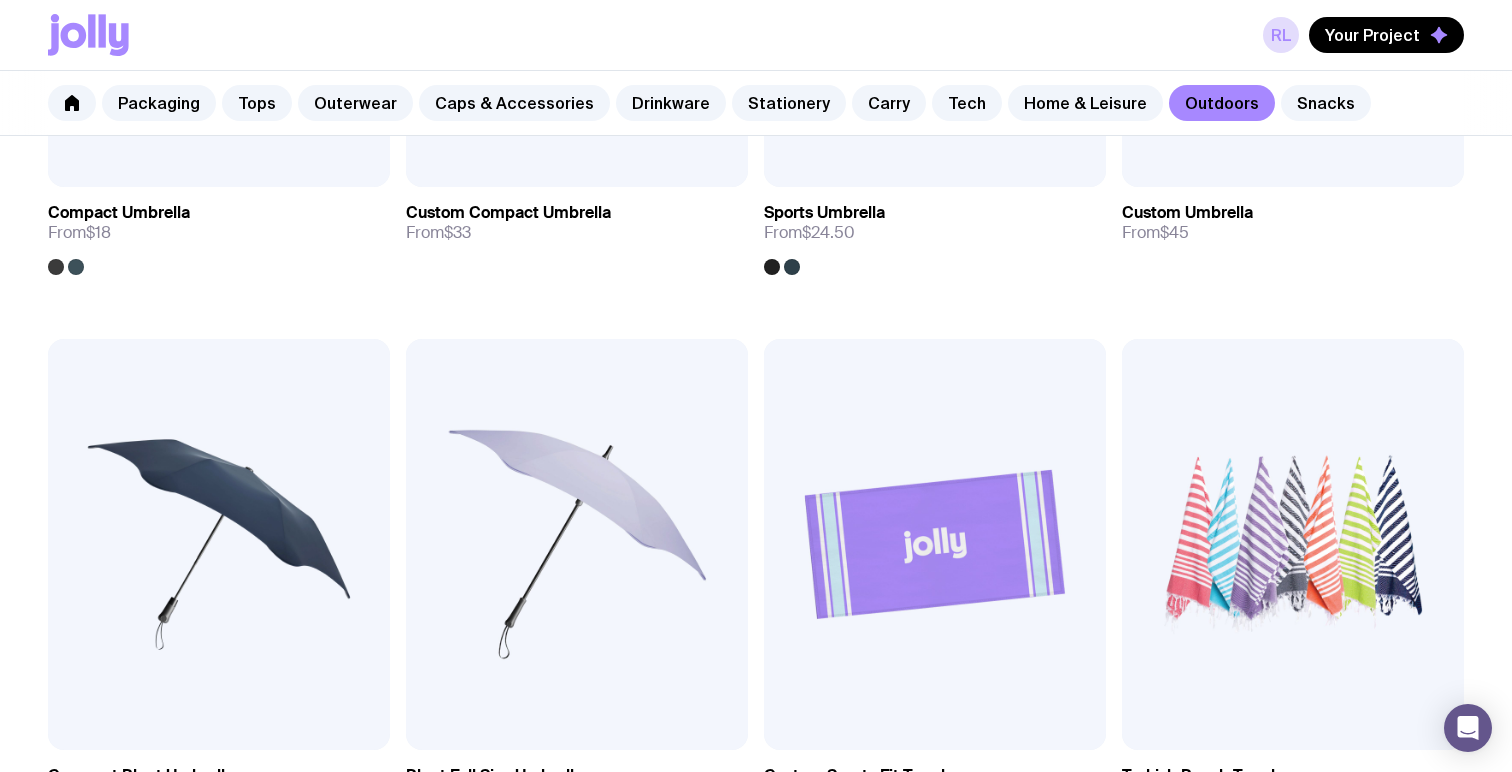 scroll, scrollTop: 1020, scrollLeft: 0, axis: vertical 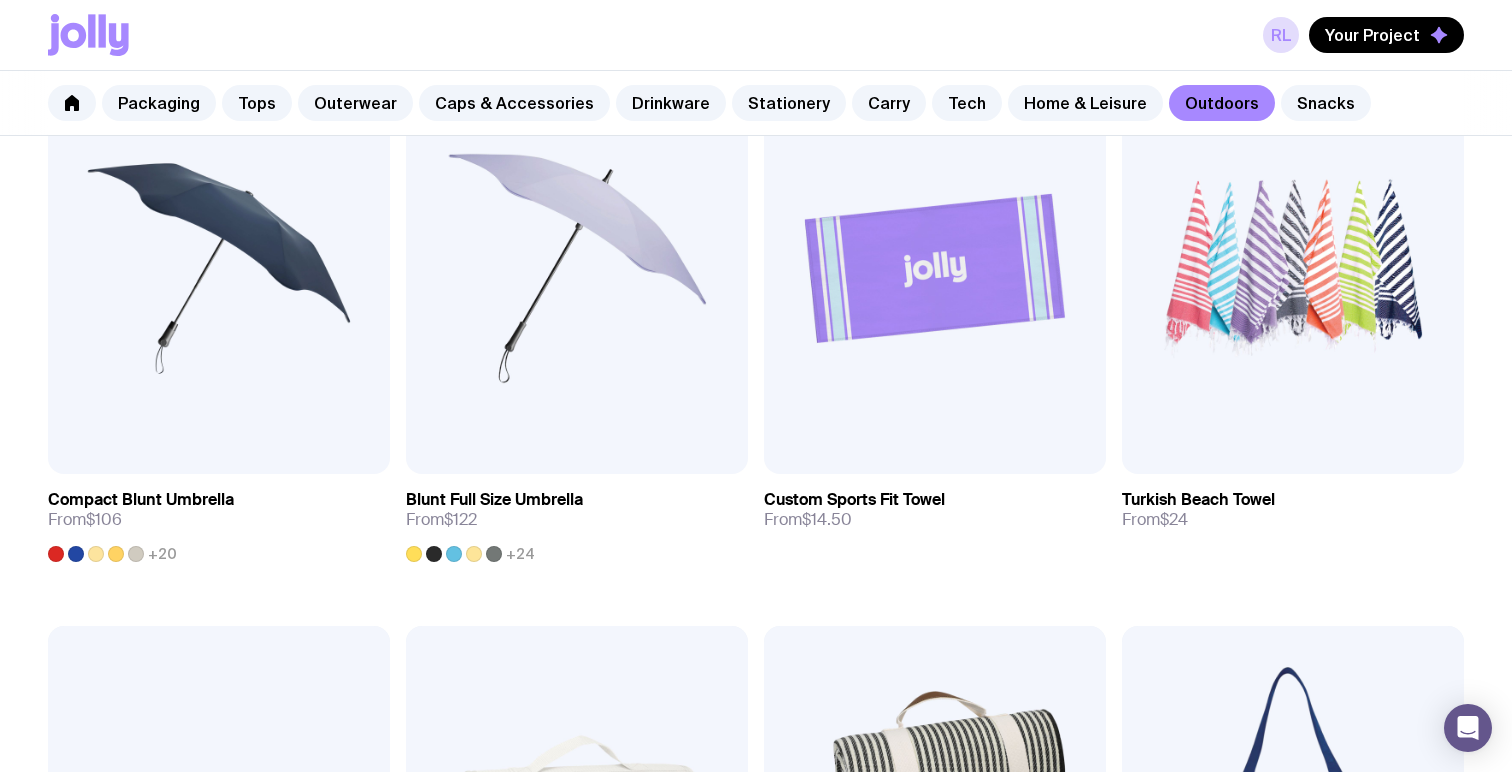 click on "Packaging Tops Outerwear Caps & Accessories Drinkware Stationery Carry Tech Home & Leisure Outdoors Snacks" at bounding box center [756, 103] 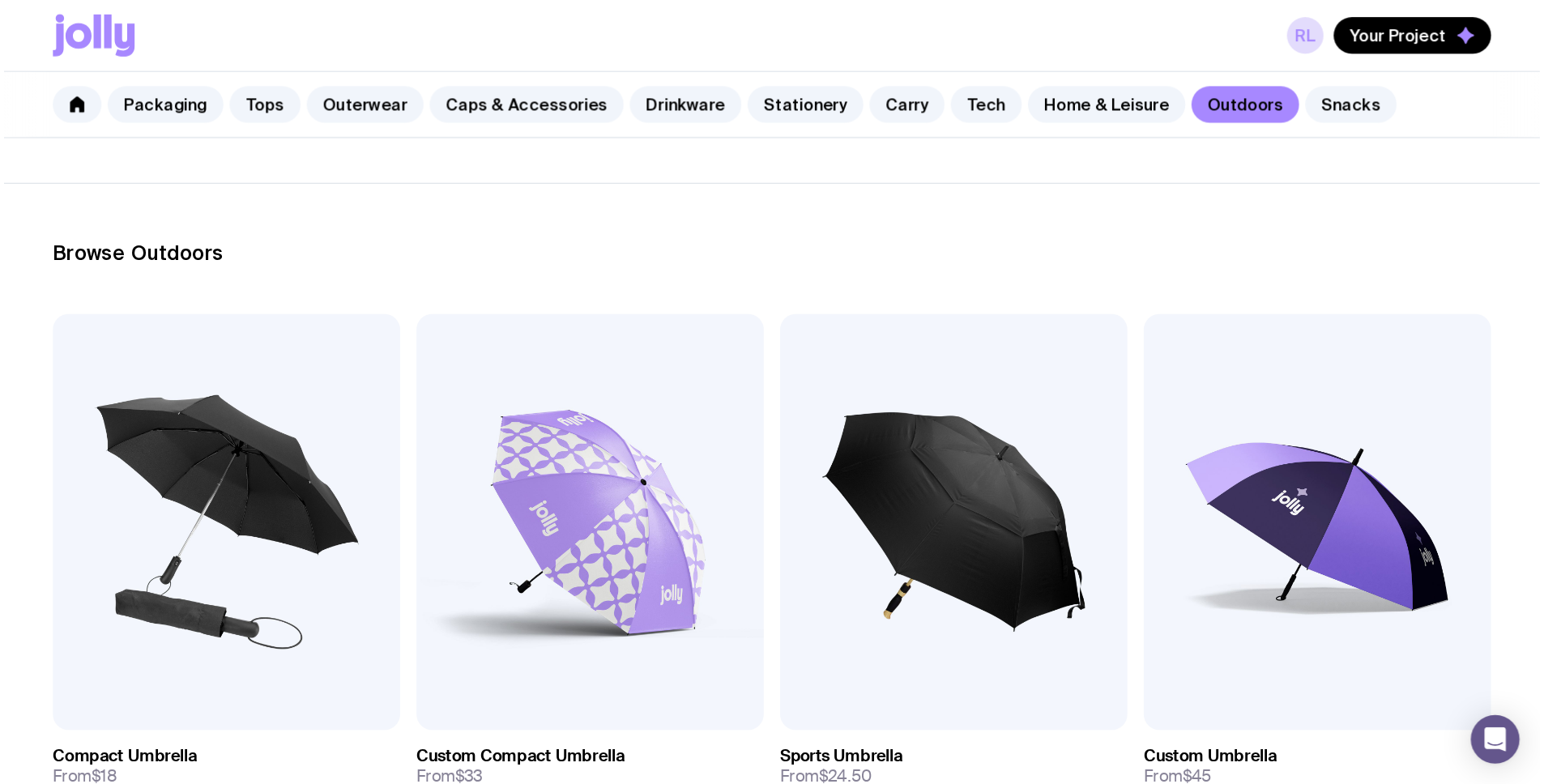 scroll, scrollTop: 184, scrollLeft: 0, axis: vertical 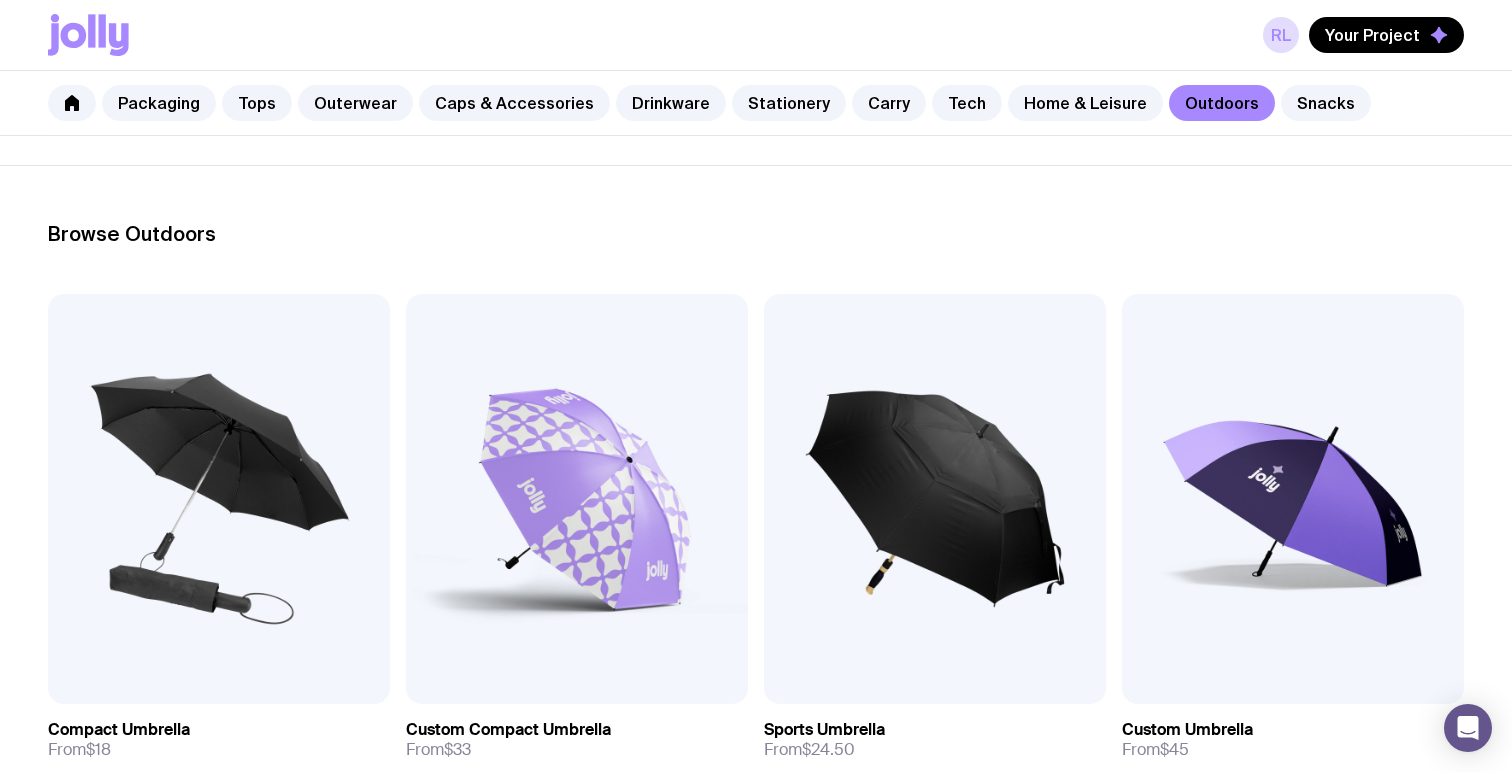 click on "Browse Outdoors Add to wishlist View Compact Umbrella From  $18 Add to wishlist View Custom Compact Umbrella From  $33 Add to wishlist View Sports Umbrella From  $24.50 Add to wishlist View Custom Umbrella From  $45 Add to wishlist View Compact Blunt Umbrella From  $106  +20 Add to wishlist View Blunt Full Size Umbrella From  $122  +24 Add to wishlist View Custom Sports Fit Towel From  $14.50 Add to wishlist View Turkish Beach Towel From  $24 Add to wishlist View Havana Beach Towel From  $28  +4 Add to wishlist View Horizon Picnic Blanket From  $21.20  +5 Add to wishlist View Luxury Picnic Blanket From  $47 Add to wishlist View Sunny Tote Cooler From  $21 Add to wishlist View Insulated Cooler Bags From  $29.50 Add to wishlist View Picnic Cooler Tote Bag From  $43 Add to wishlist View Heritage Cooler Bag From  $54.50 Add to wishlist View Vintage Cooler Box From  $110 Add to wishlist View Pet Bag Dispenser From  $2.50 Add to wishlist View Dog Leash From  $7  +6 Add to wishlist View Custom Pet Bandana From  $6" at bounding box center (756, 1944) 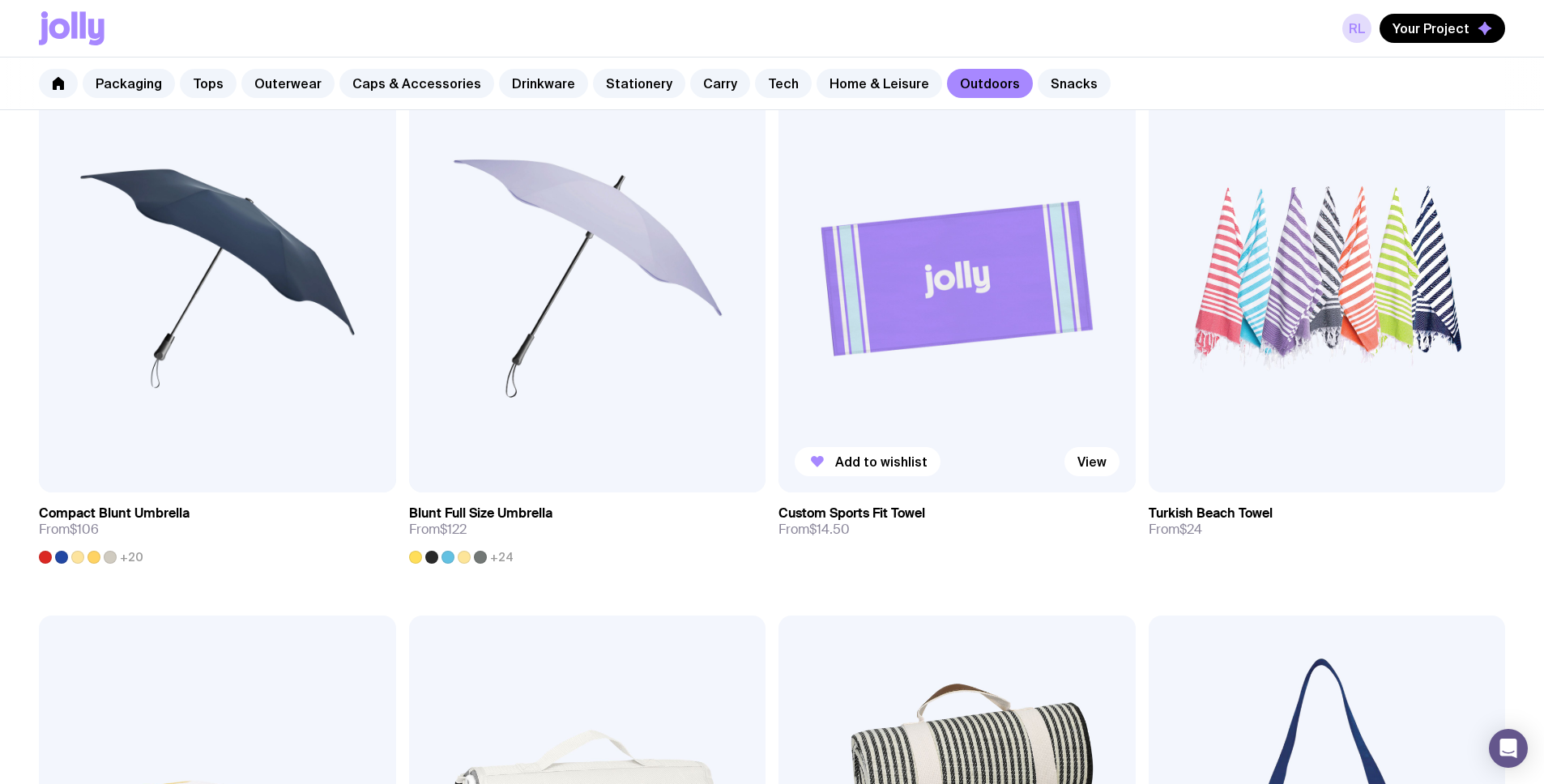 scroll, scrollTop: 922, scrollLeft: 0, axis: vertical 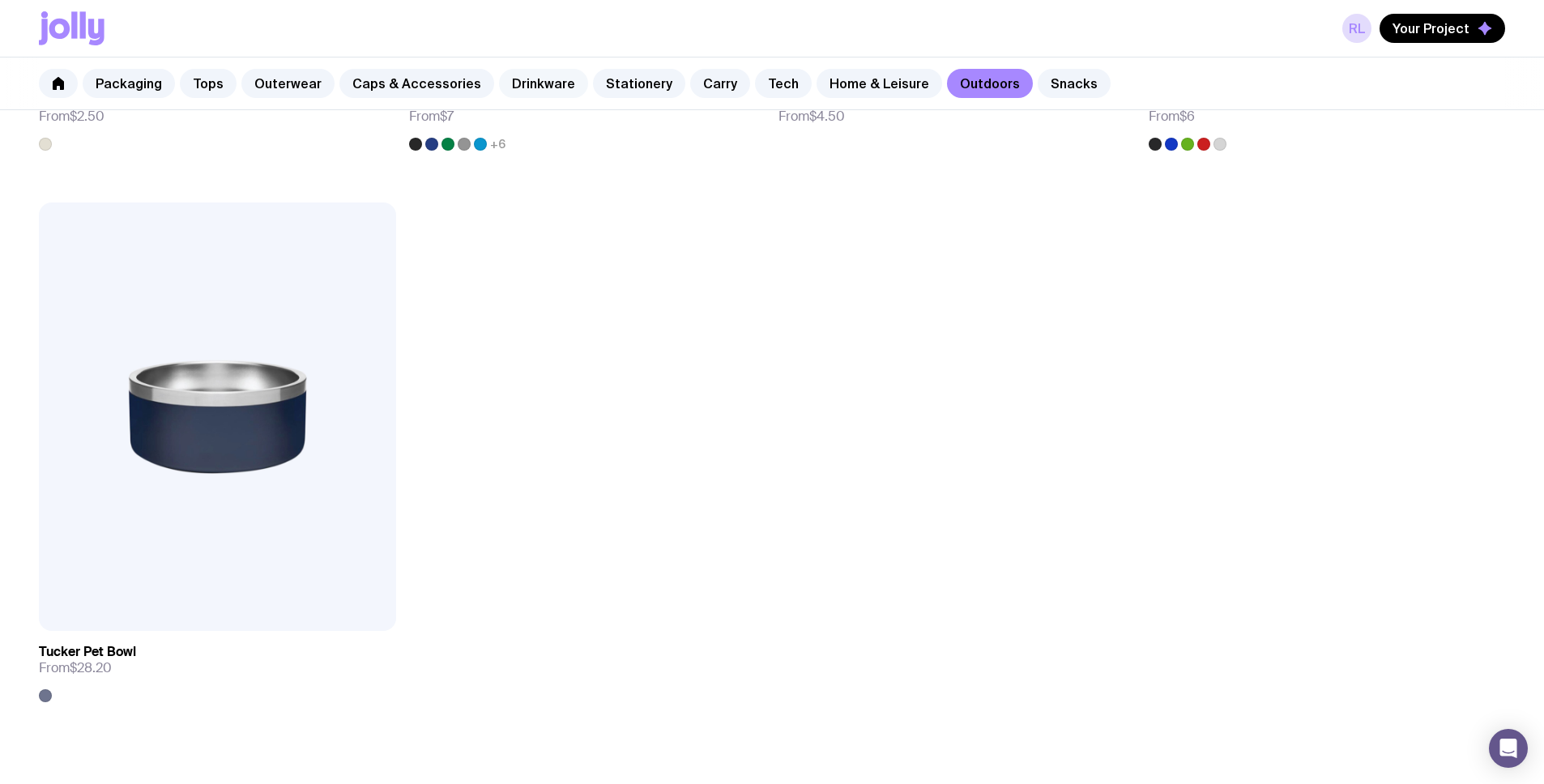 click on "Drinkware" at bounding box center [544, 83] 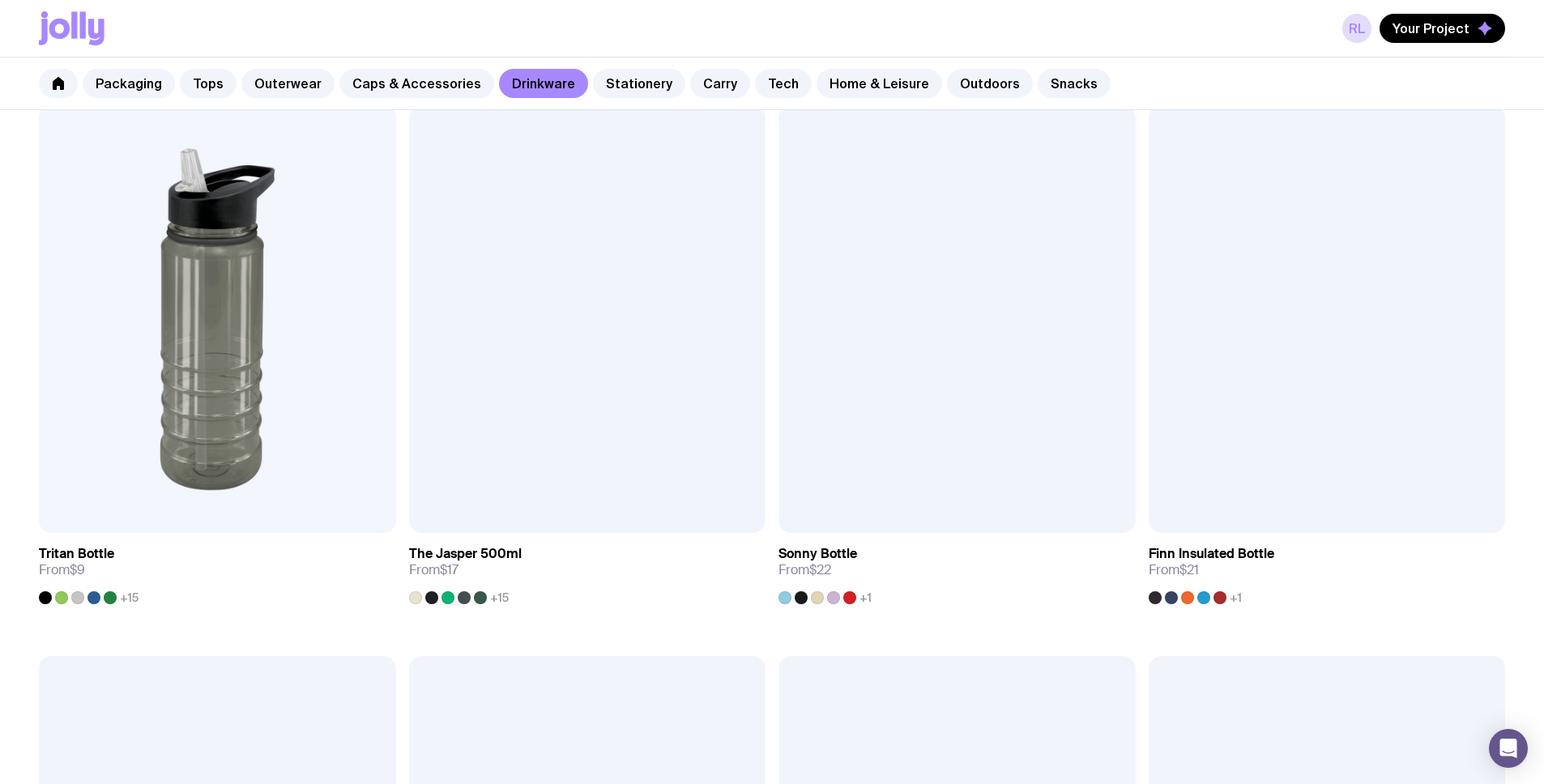scroll, scrollTop: 1969, scrollLeft: 0, axis: vertical 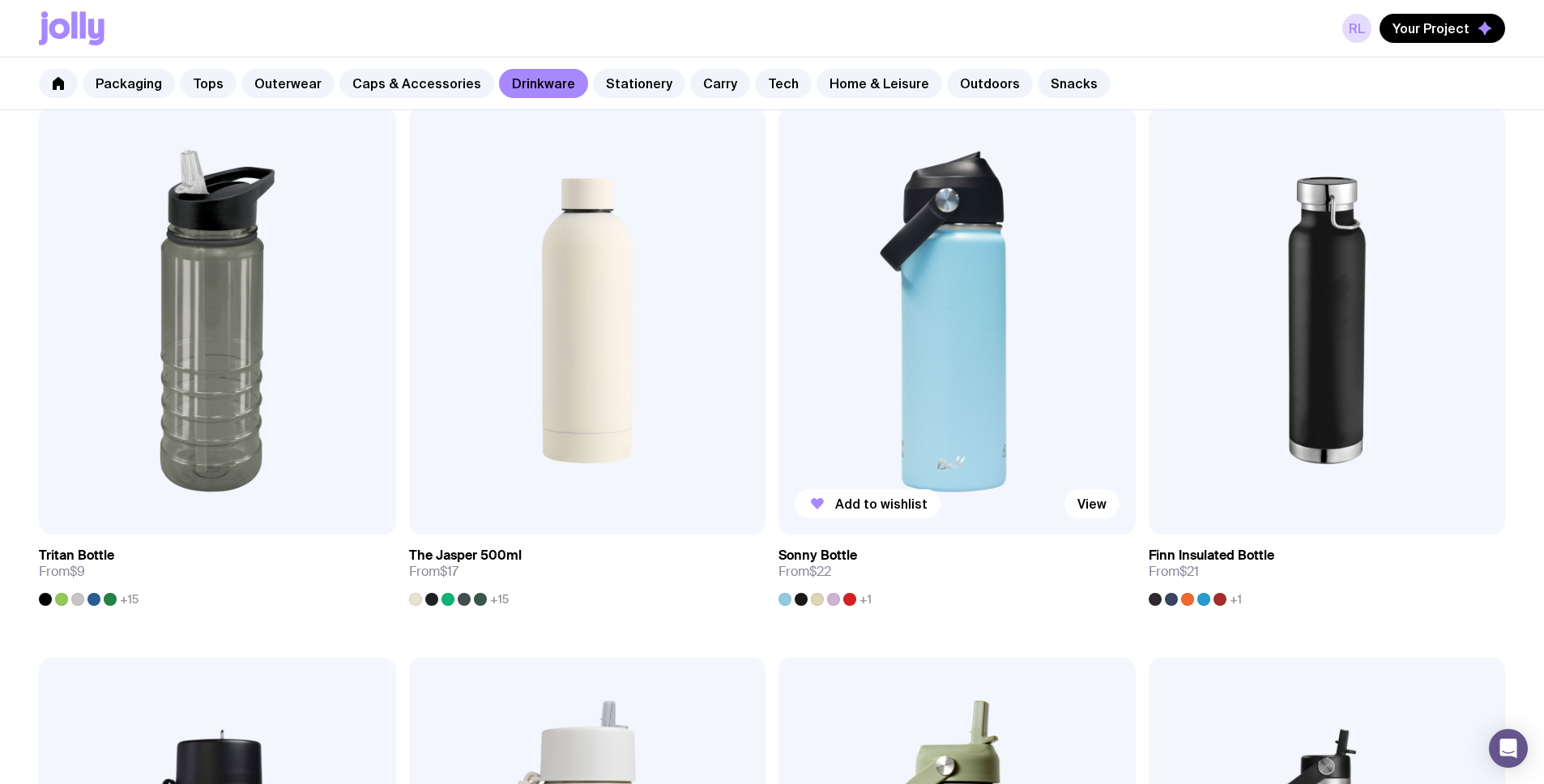 click at bounding box center [957, 321] 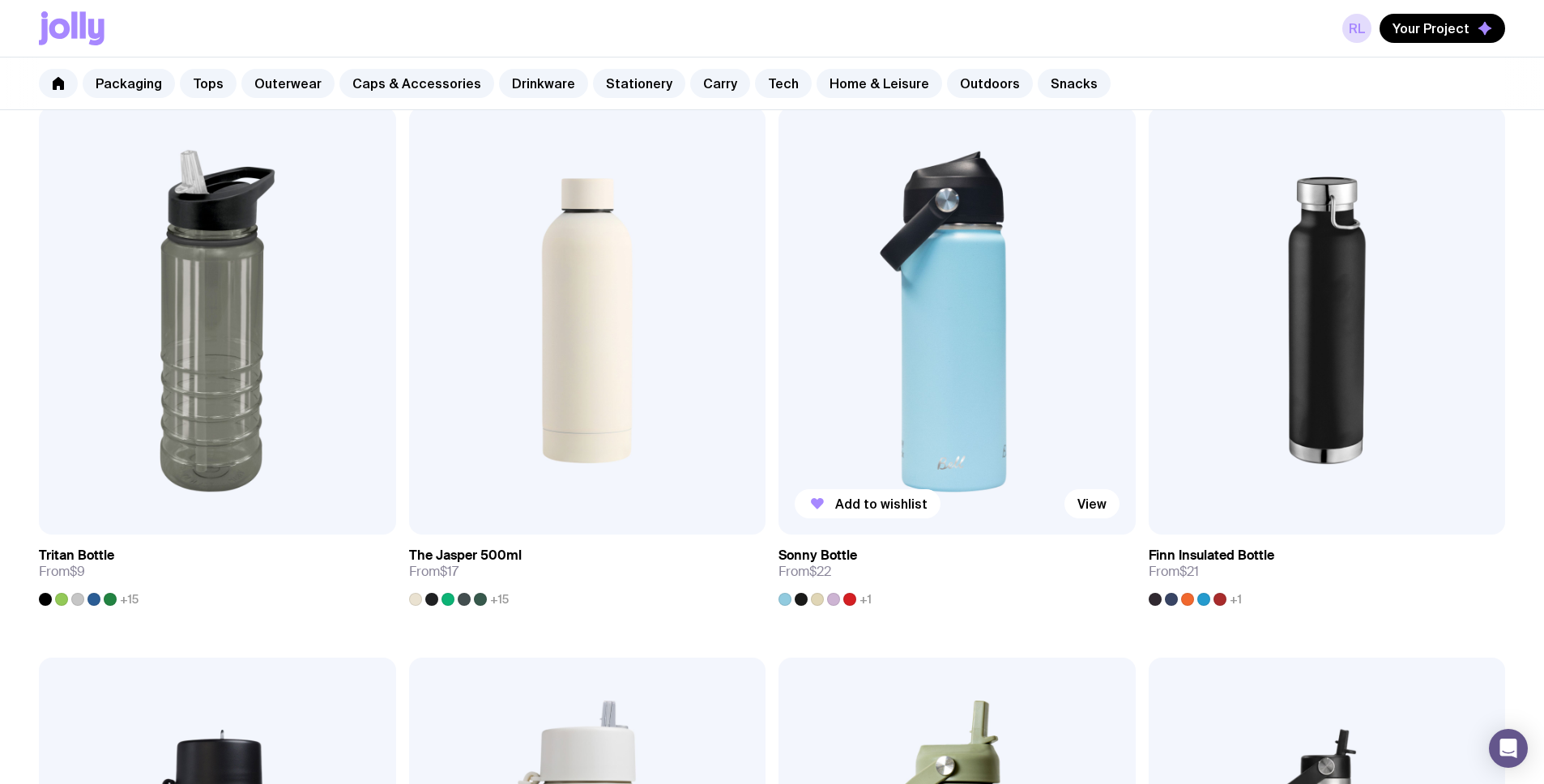 scroll, scrollTop: 0, scrollLeft: 0, axis: both 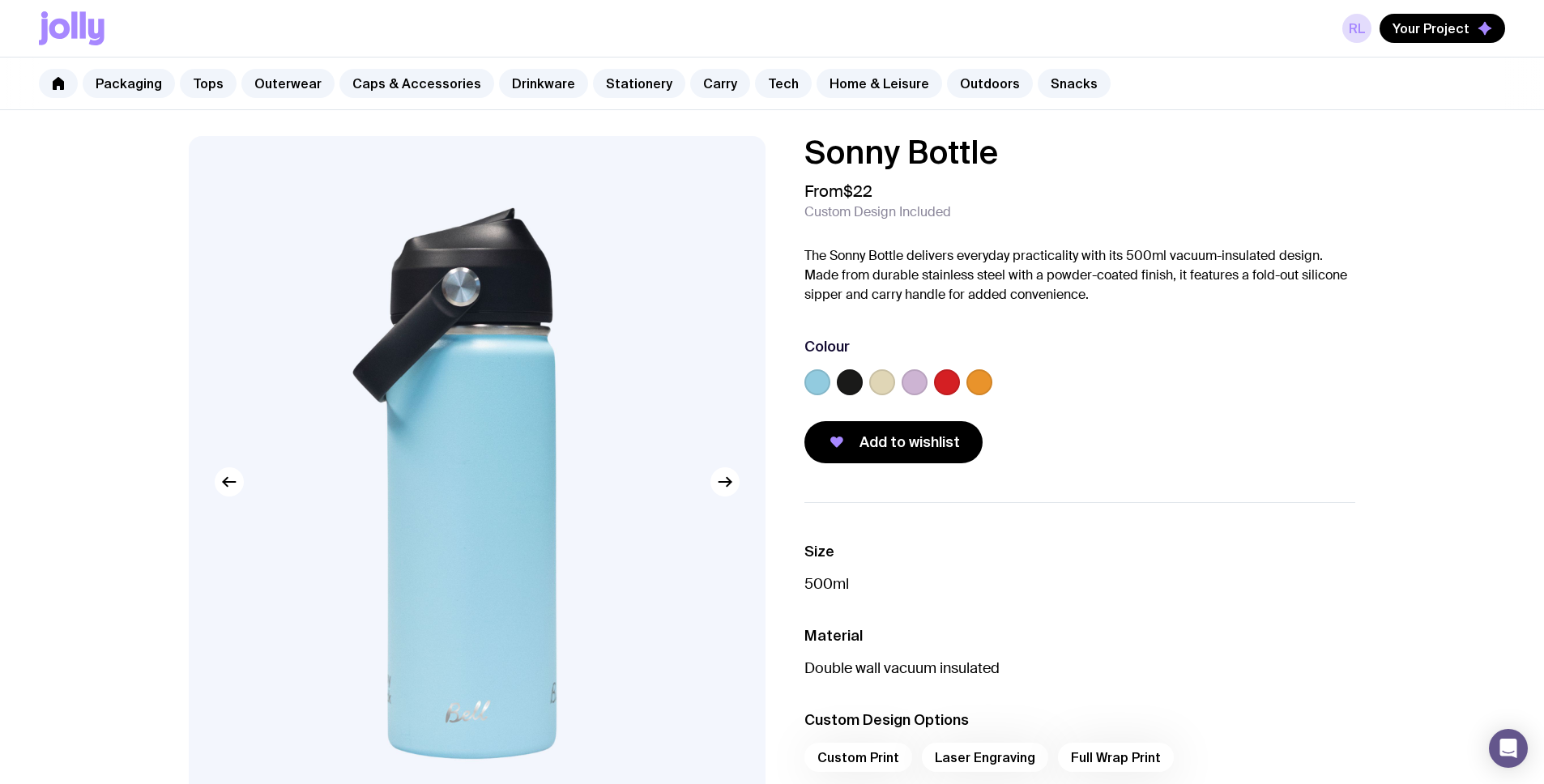 click 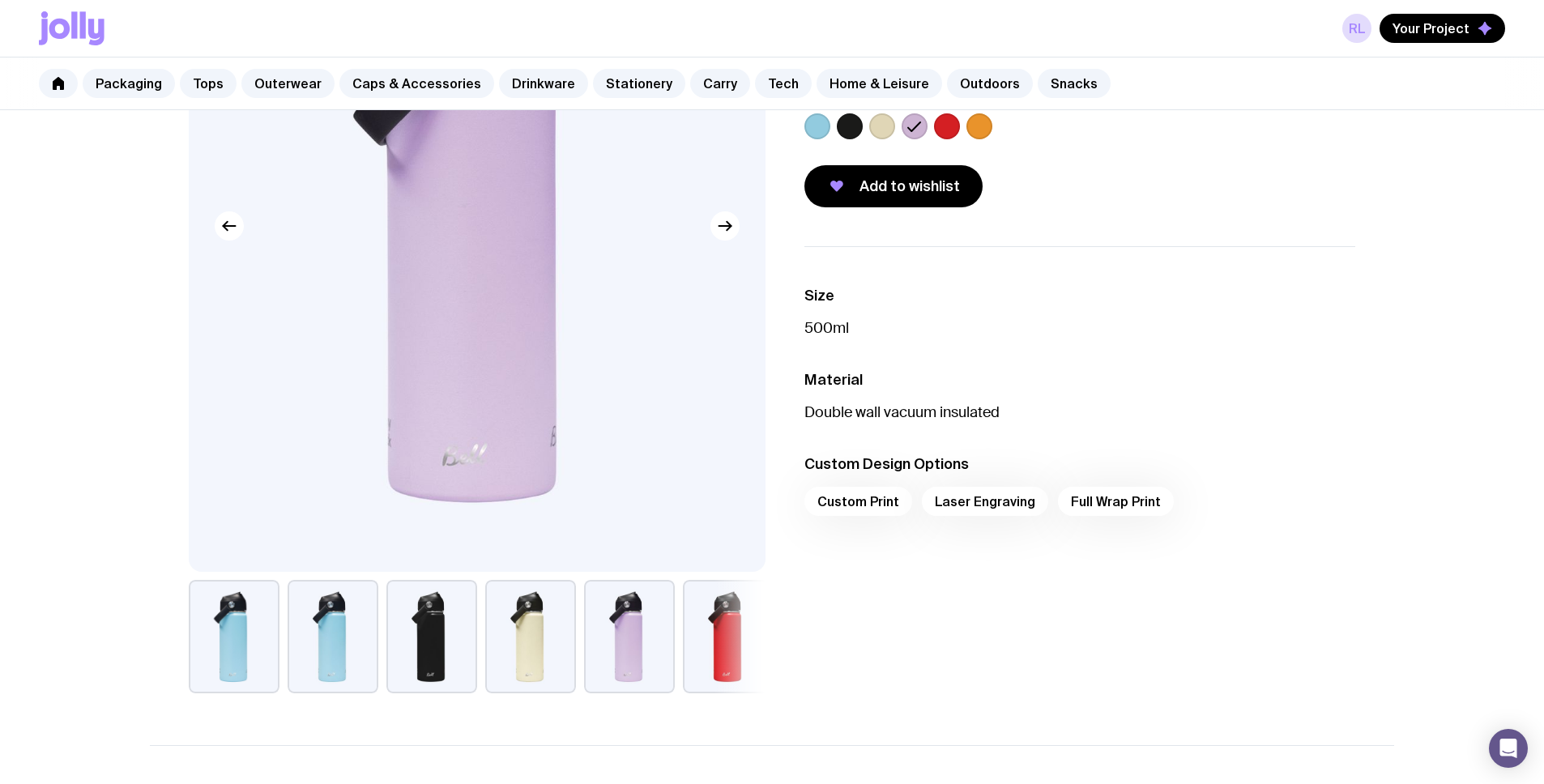 scroll, scrollTop: 253, scrollLeft: 0, axis: vertical 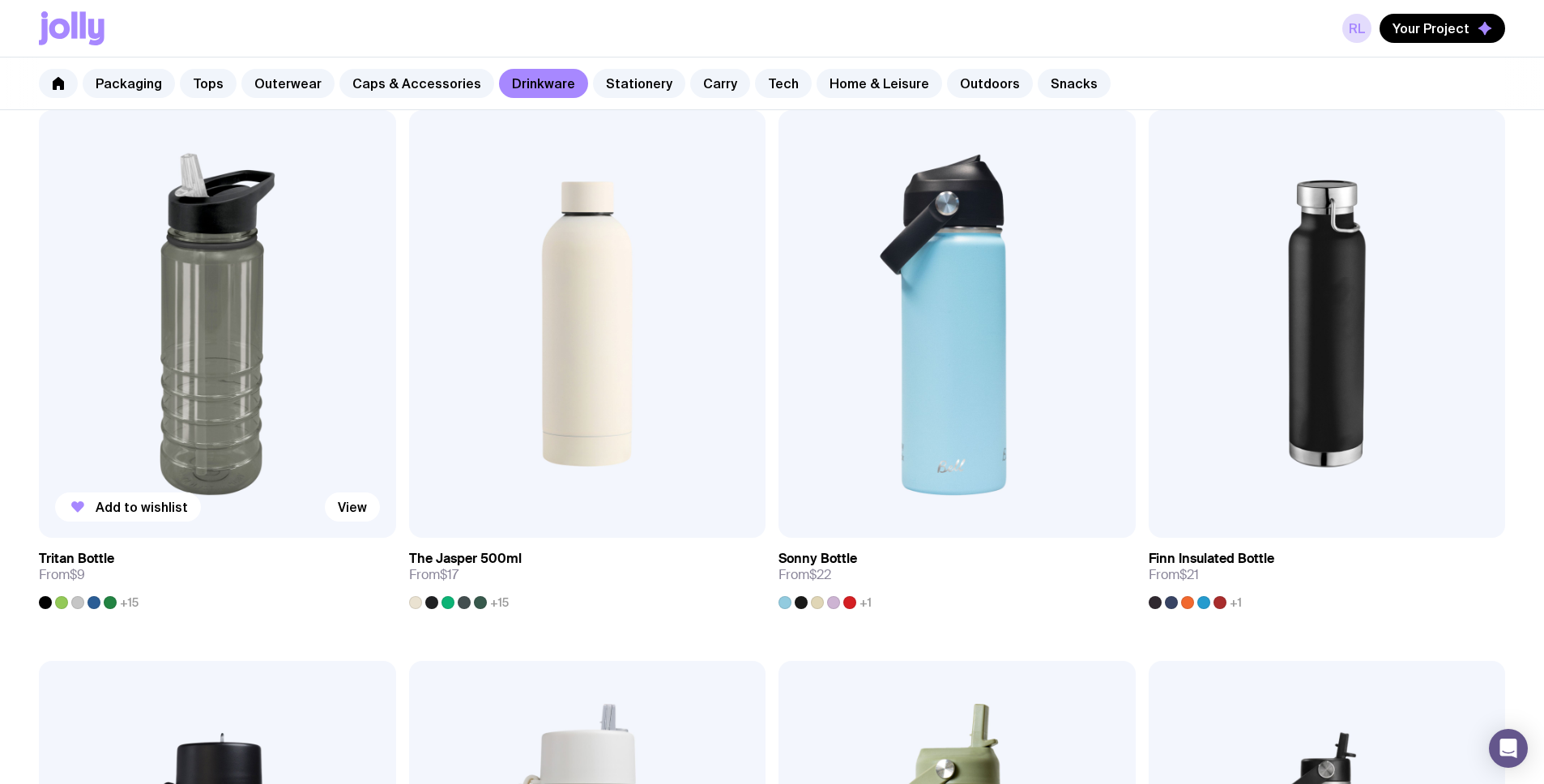 click at bounding box center (217, 324) 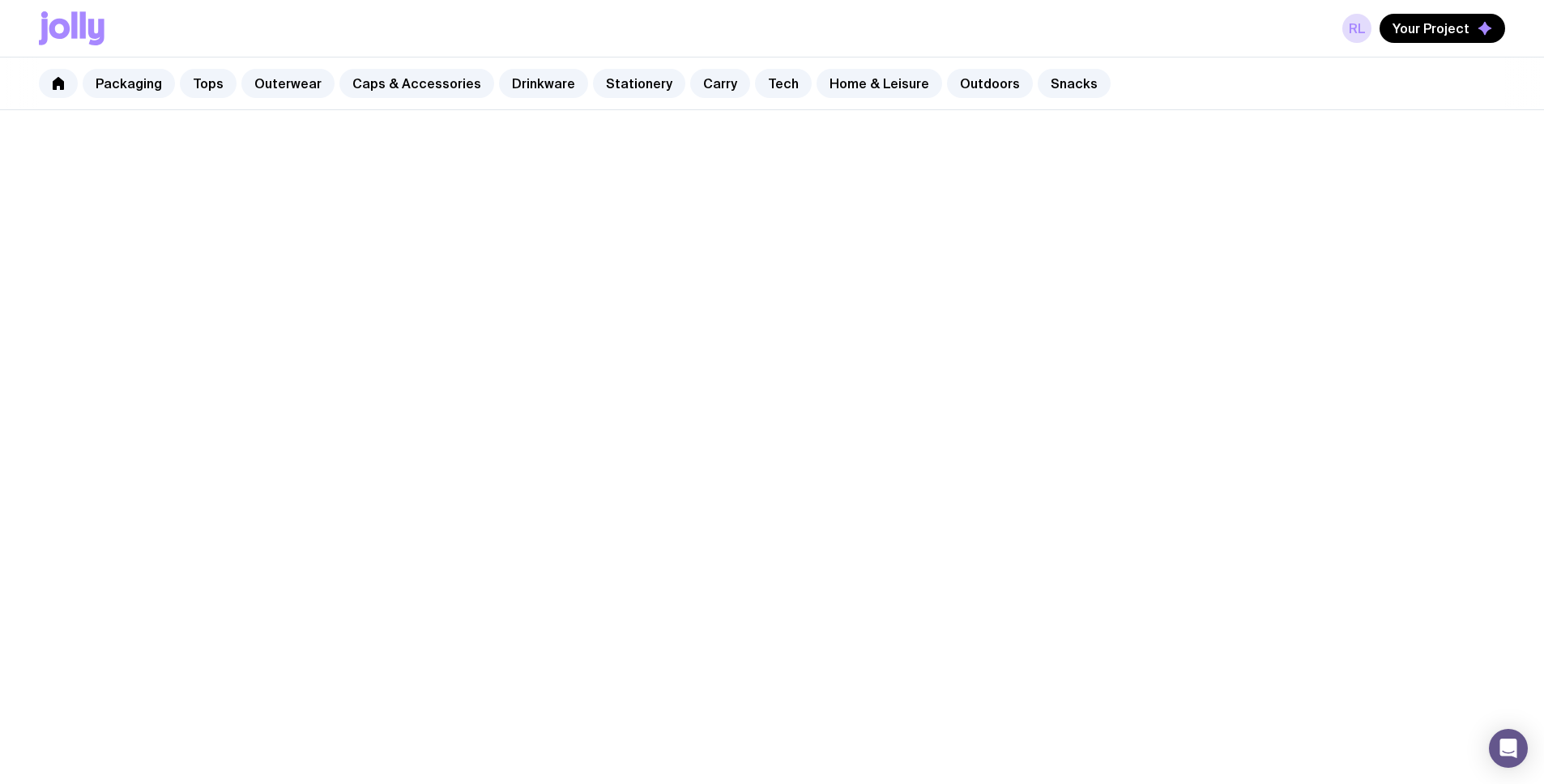 scroll, scrollTop: 0, scrollLeft: 0, axis: both 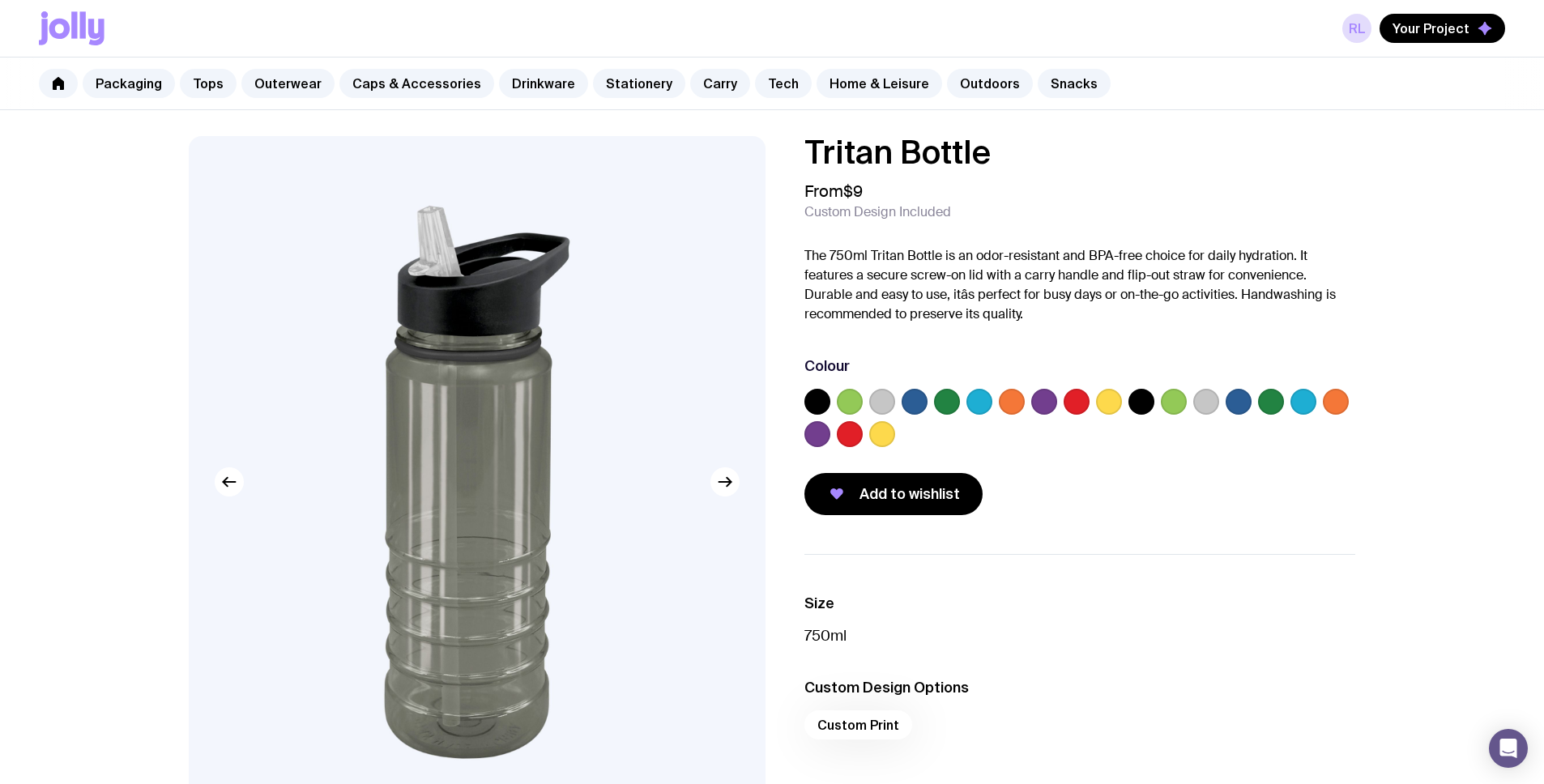 click 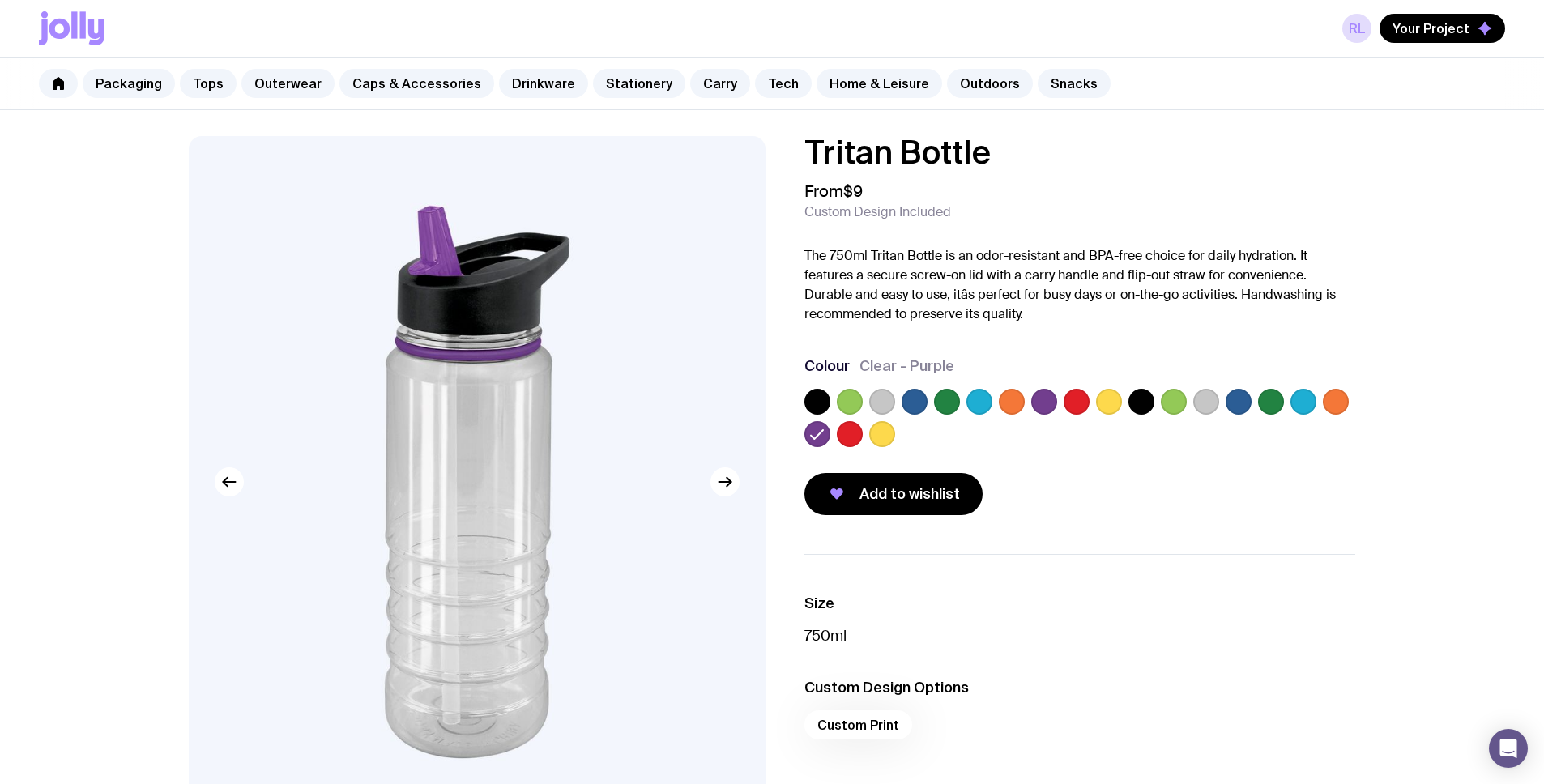 click 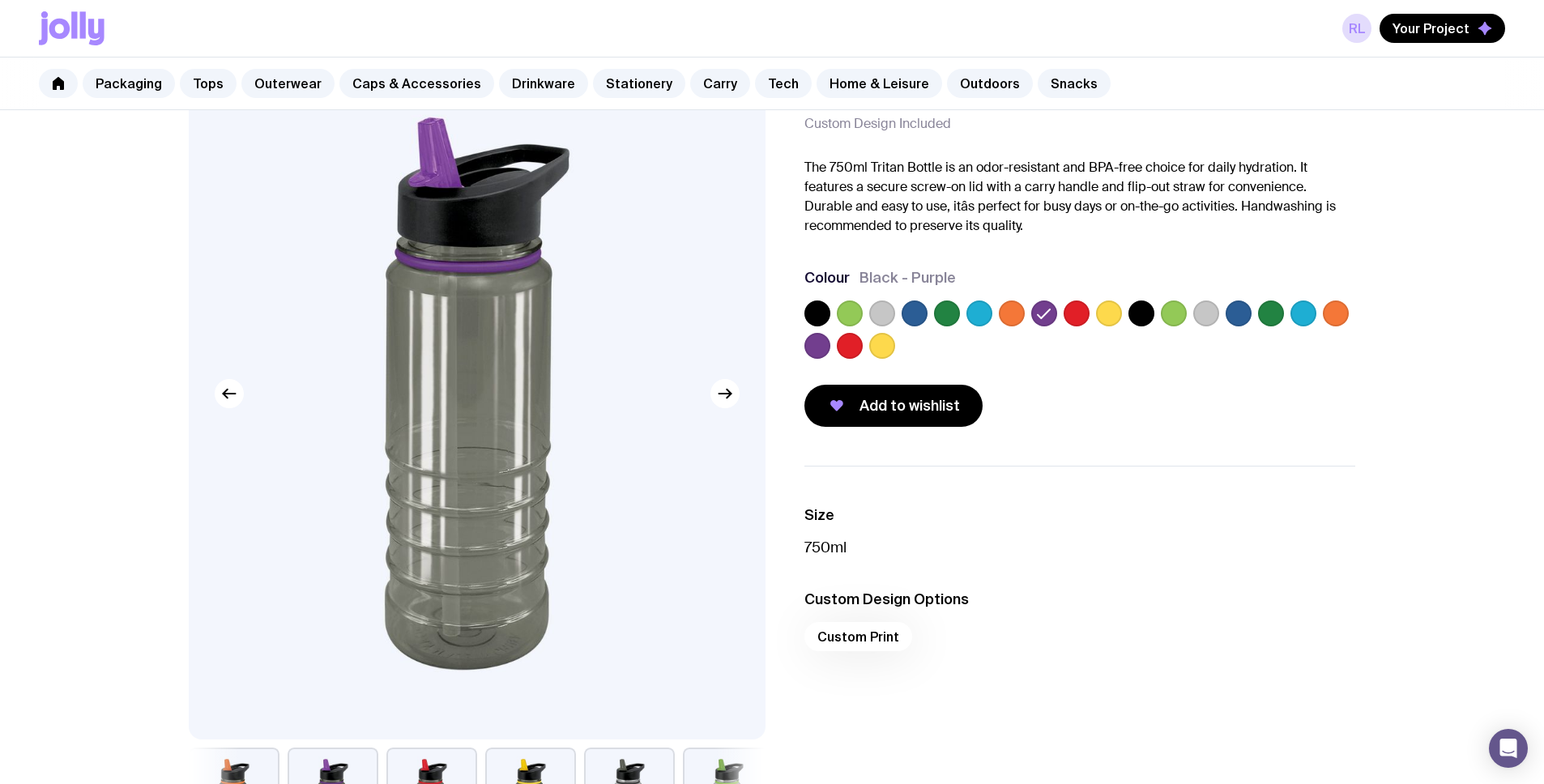 scroll, scrollTop: 75, scrollLeft: 0, axis: vertical 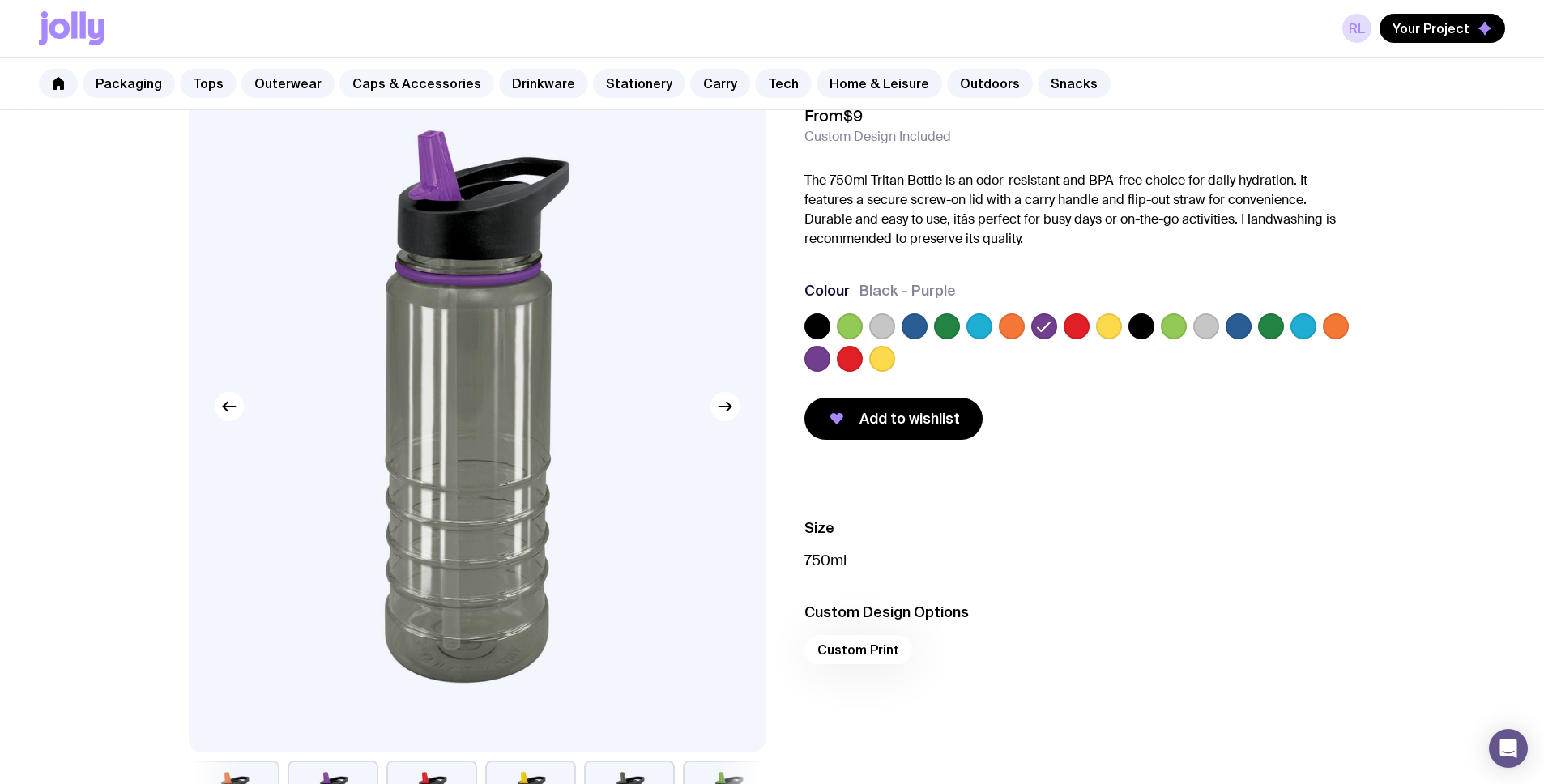 click on "Caps & Accessories" at bounding box center (416, 83) 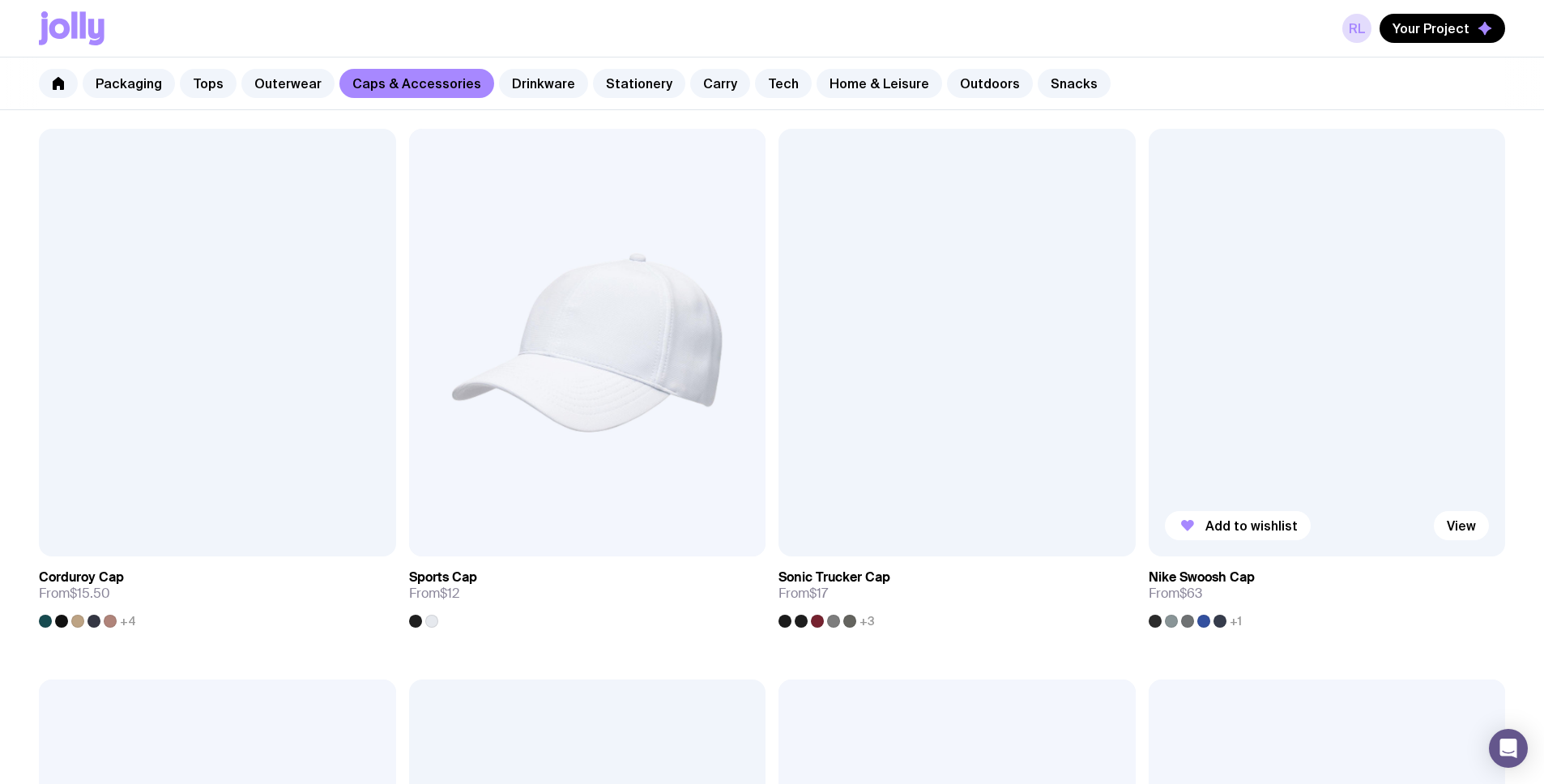 scroll, scrollTop: 882, scrollLeft: 0, axis: vertical 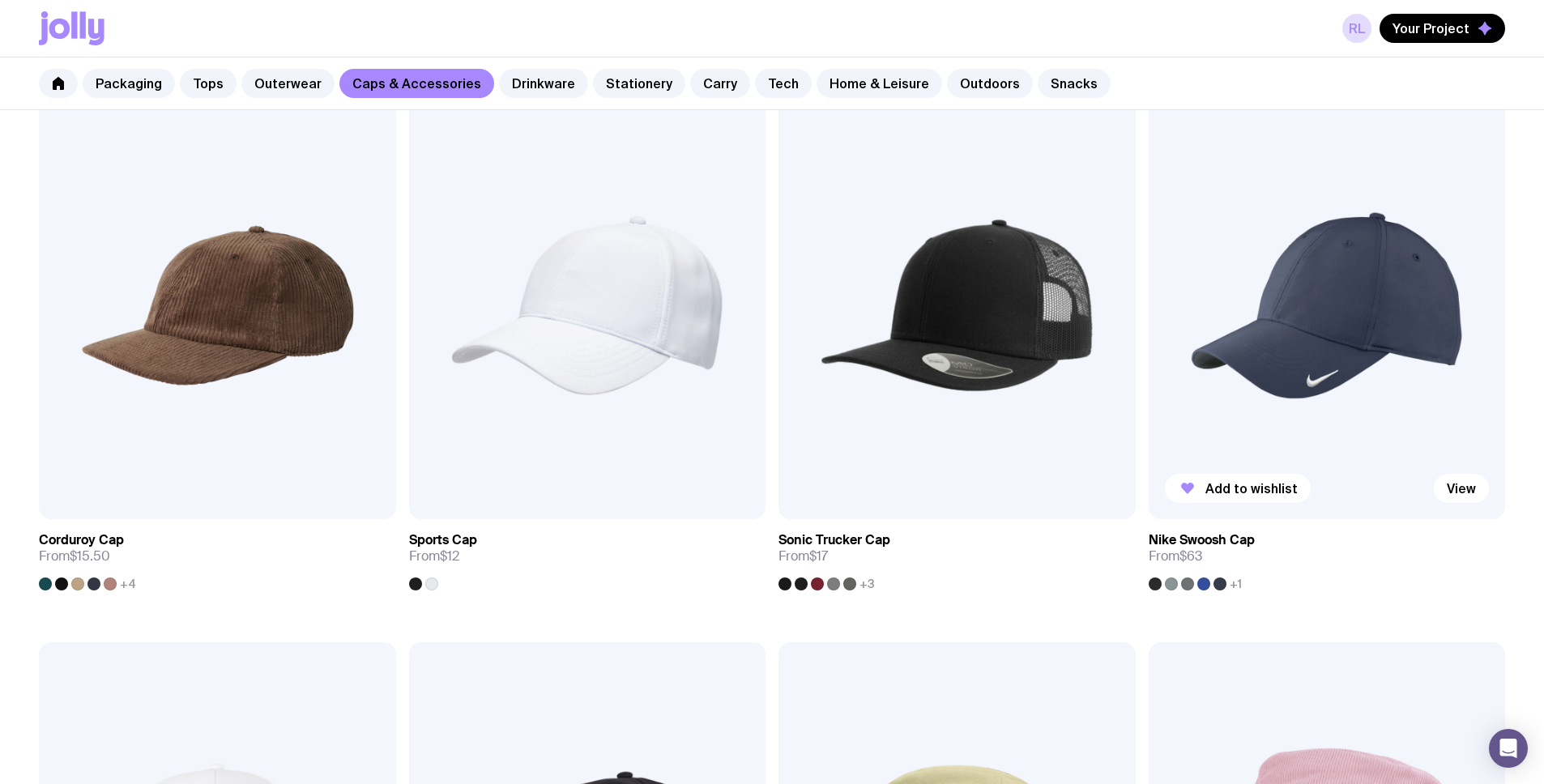 click at bounding box center (1327, 305) 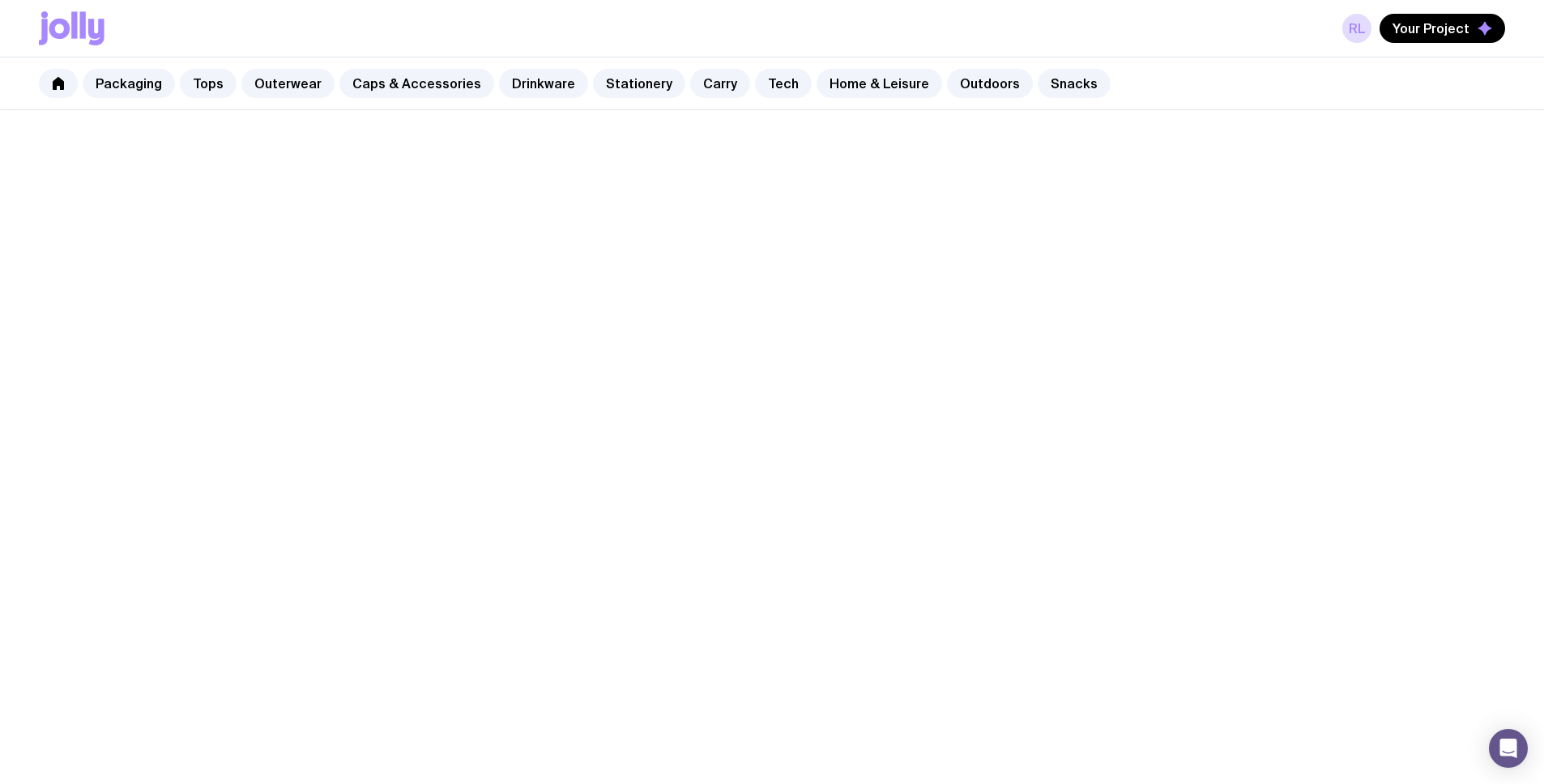 scroll, scrollTop: 0, scrollLeft: 0, axis: both 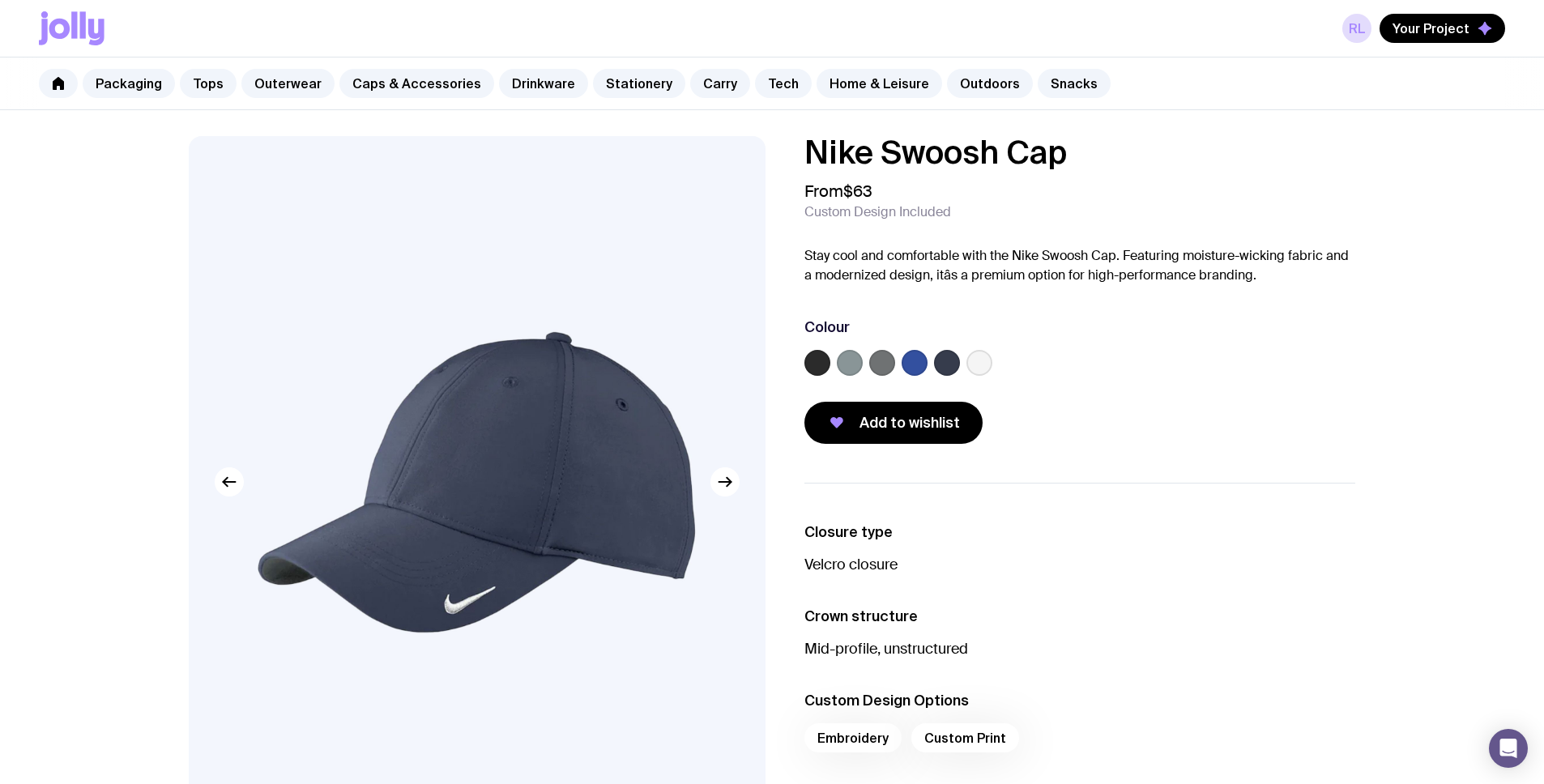 click 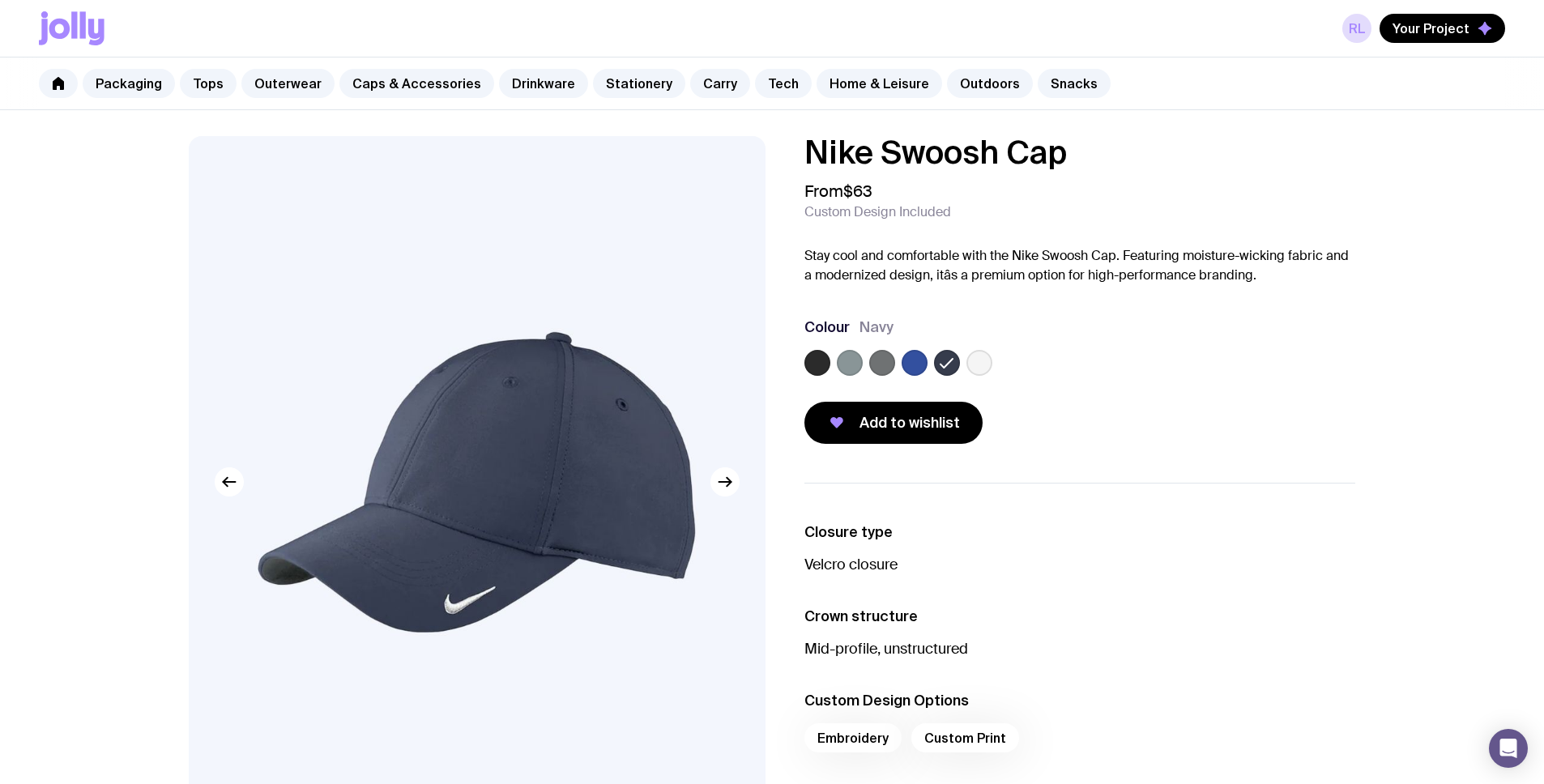 click 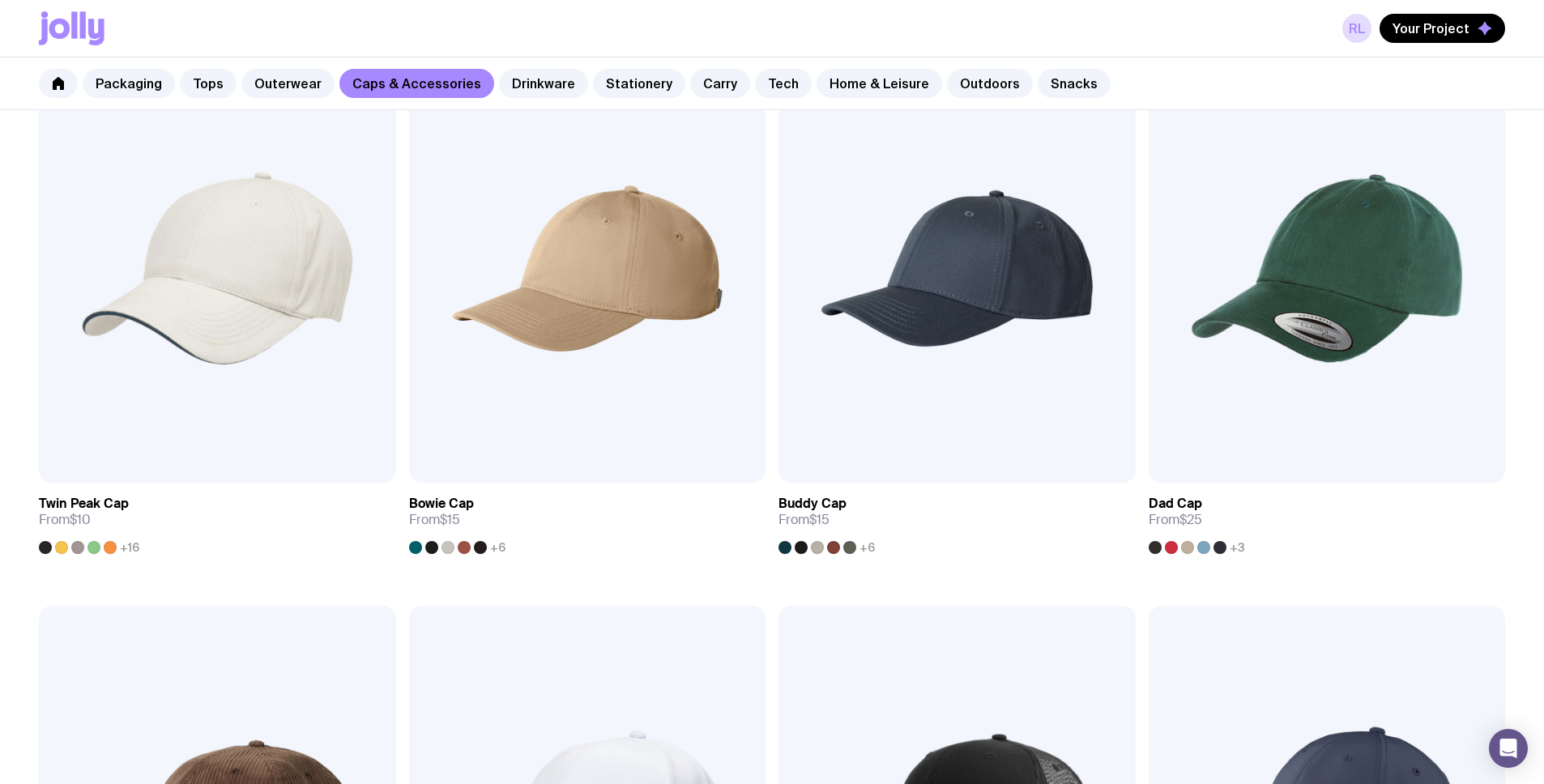 scroll, scrollTop: 0, scrollLeft: 0, axis: both 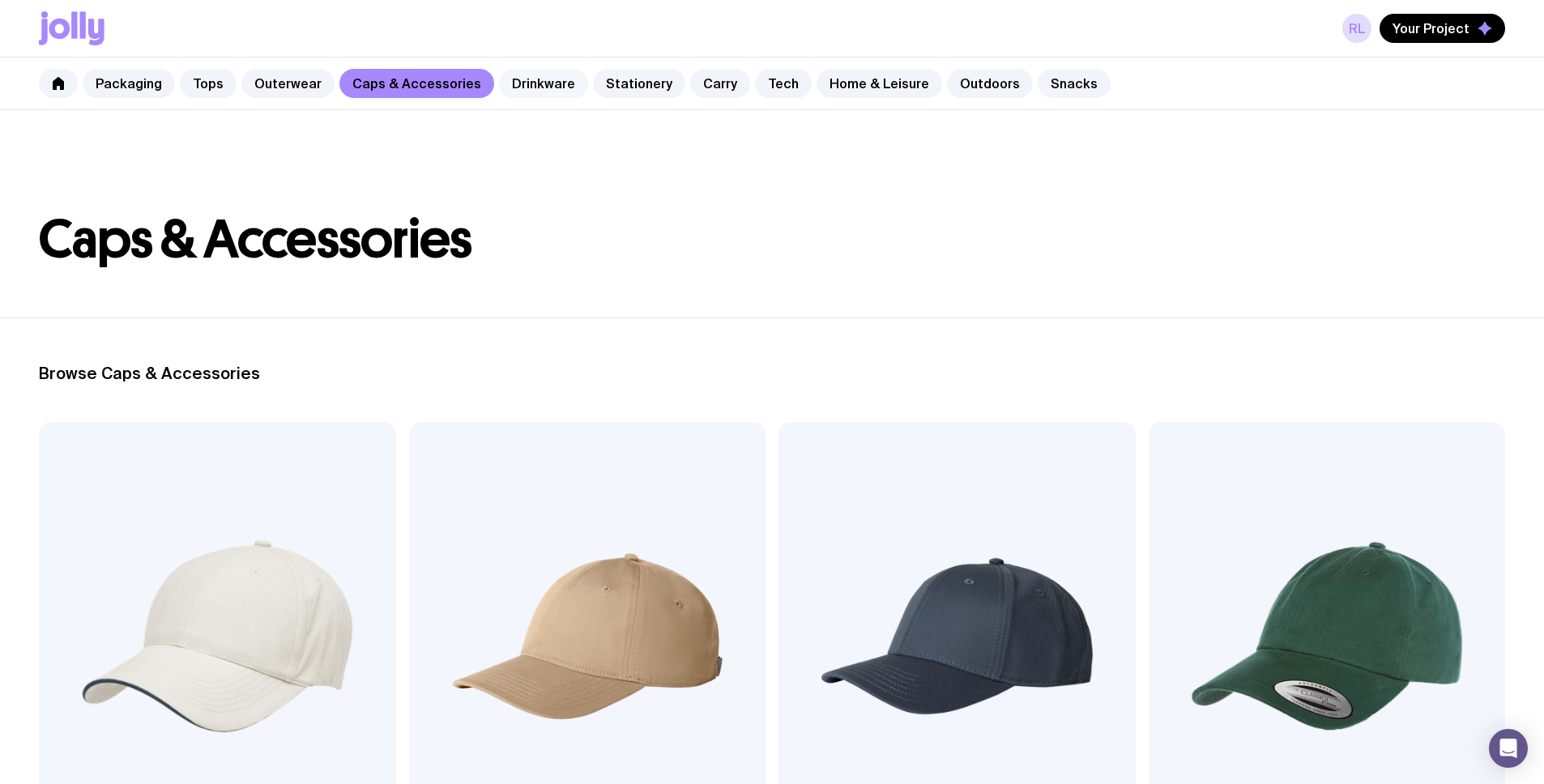 click on "Drinkware" at bounding box center (544, 83) 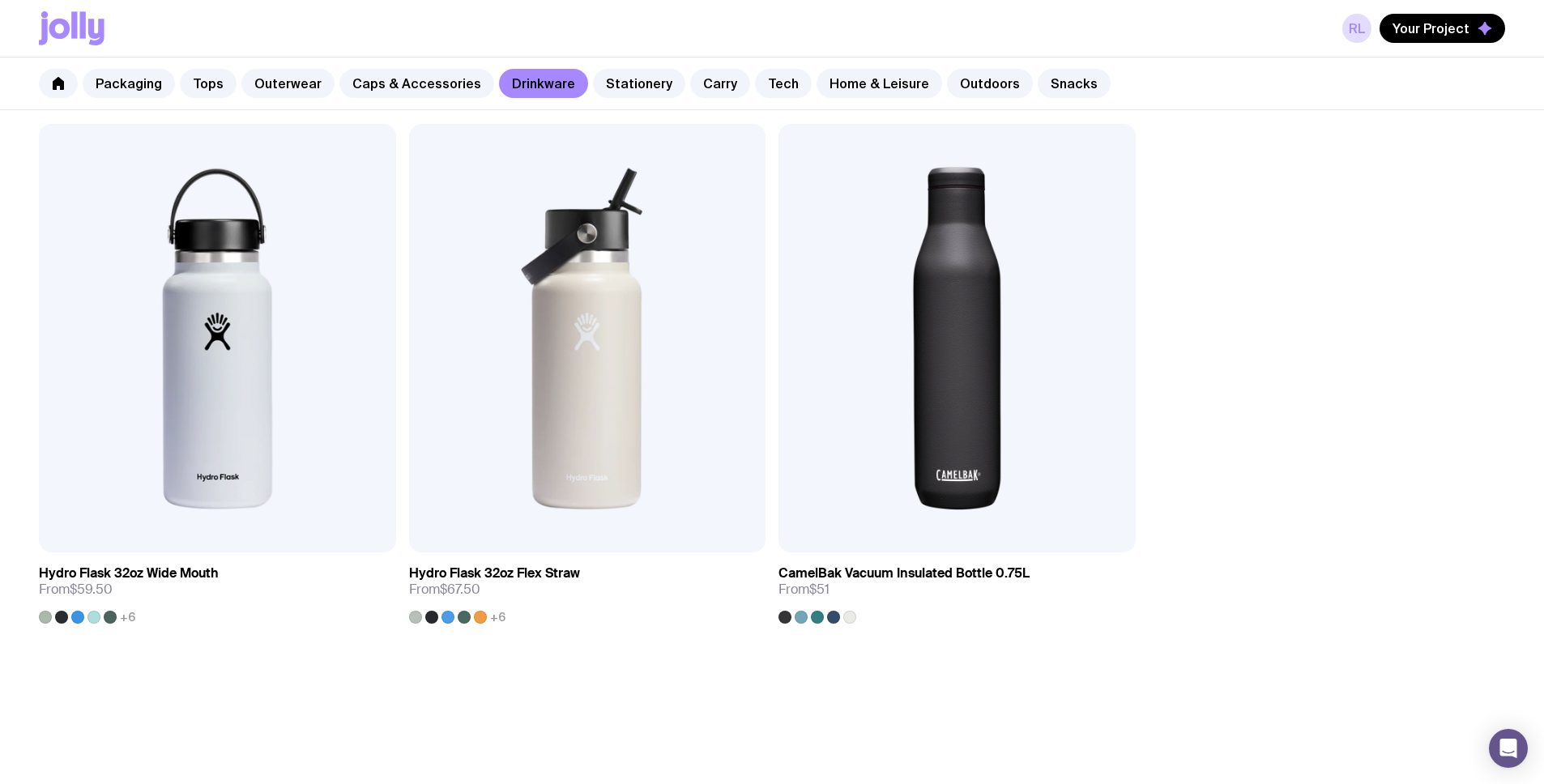 scroll, scrollTop: 3057, scrollLeft: 0, axis: vertical 